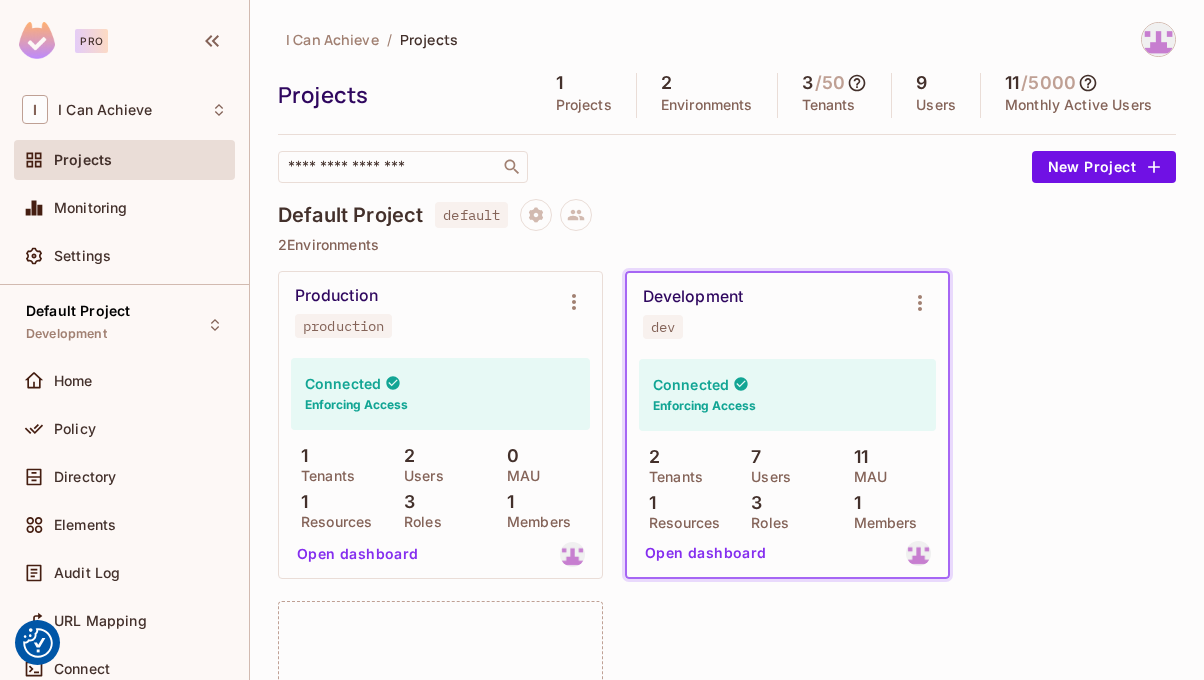 scroll, scrollTop: 0, scrollLeft: 0, axis: both 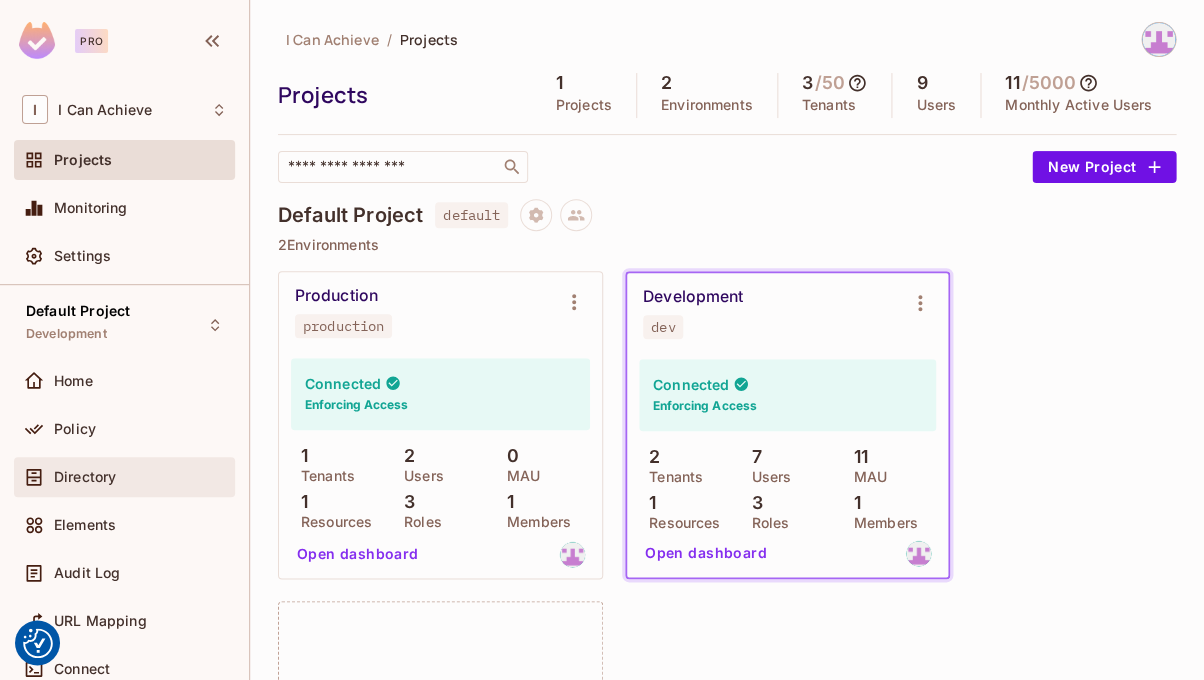 click on "Directory" at bounding box center (85, 477) 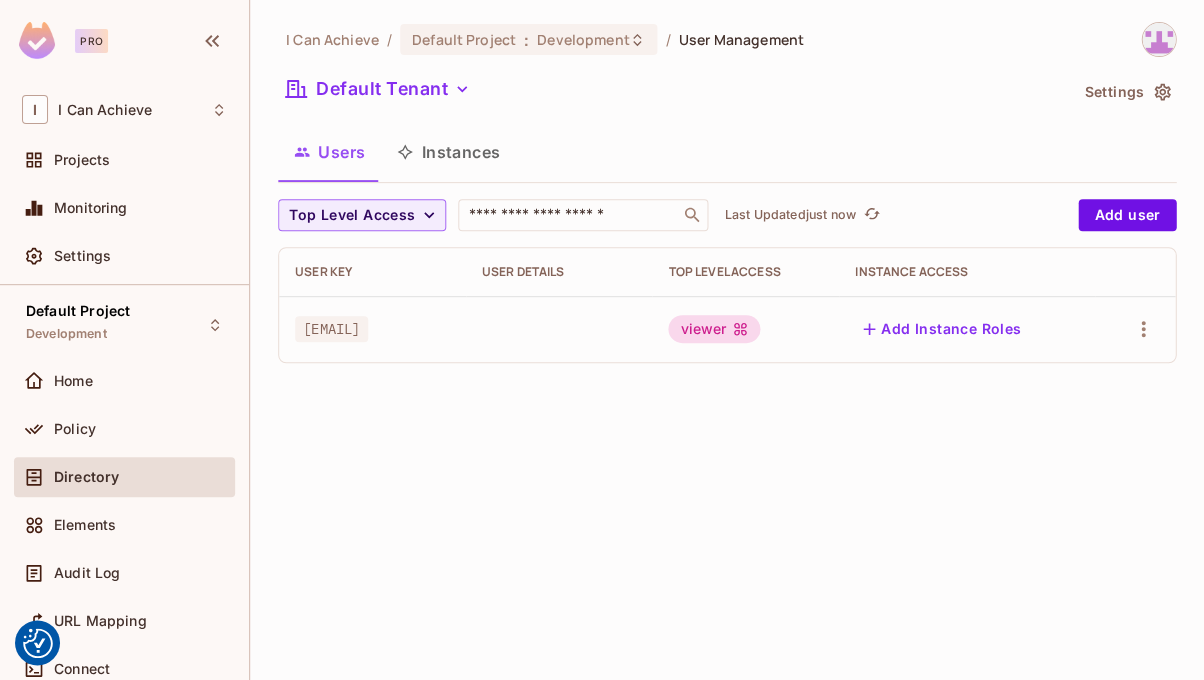 click on "Instances" at bounding box center [448, 152] 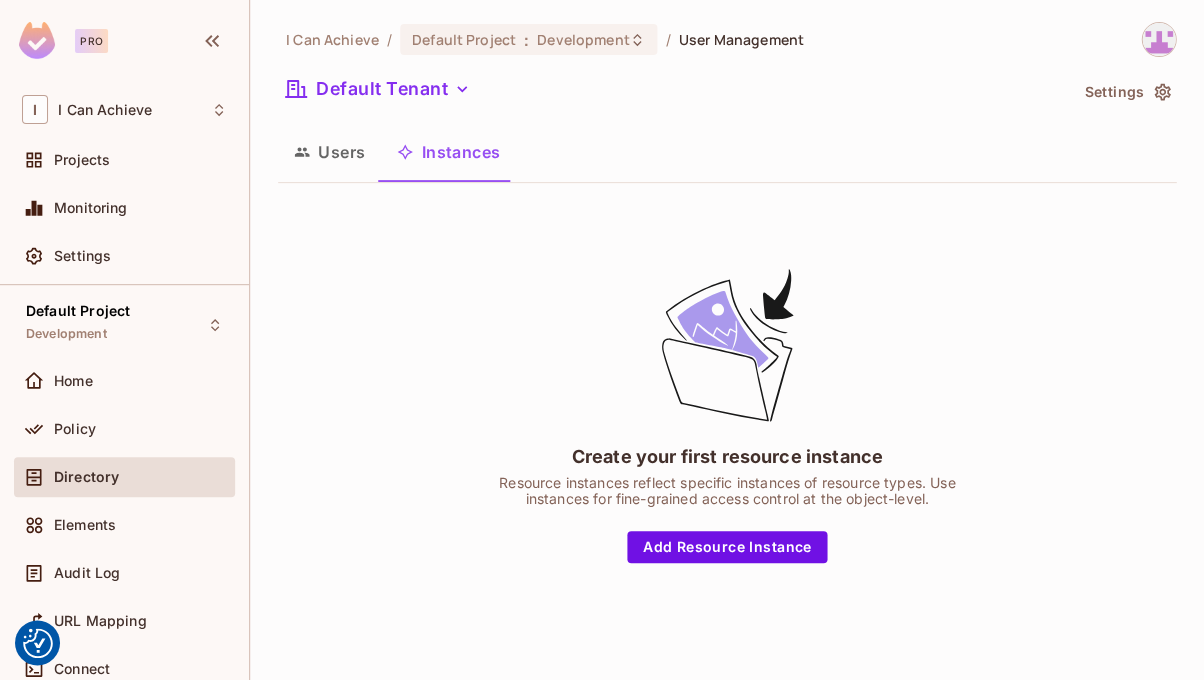 click on "Users" at bounding box center (329, 152) 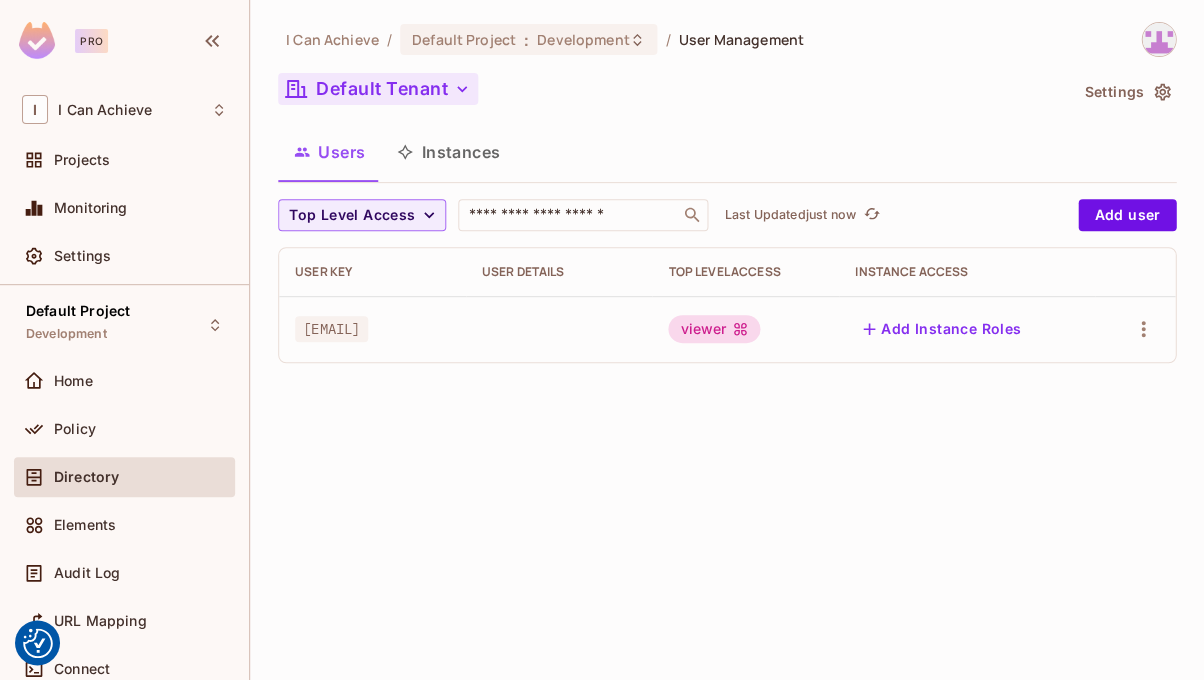 click on "Default Tenant" at bounding box center [378, 89] 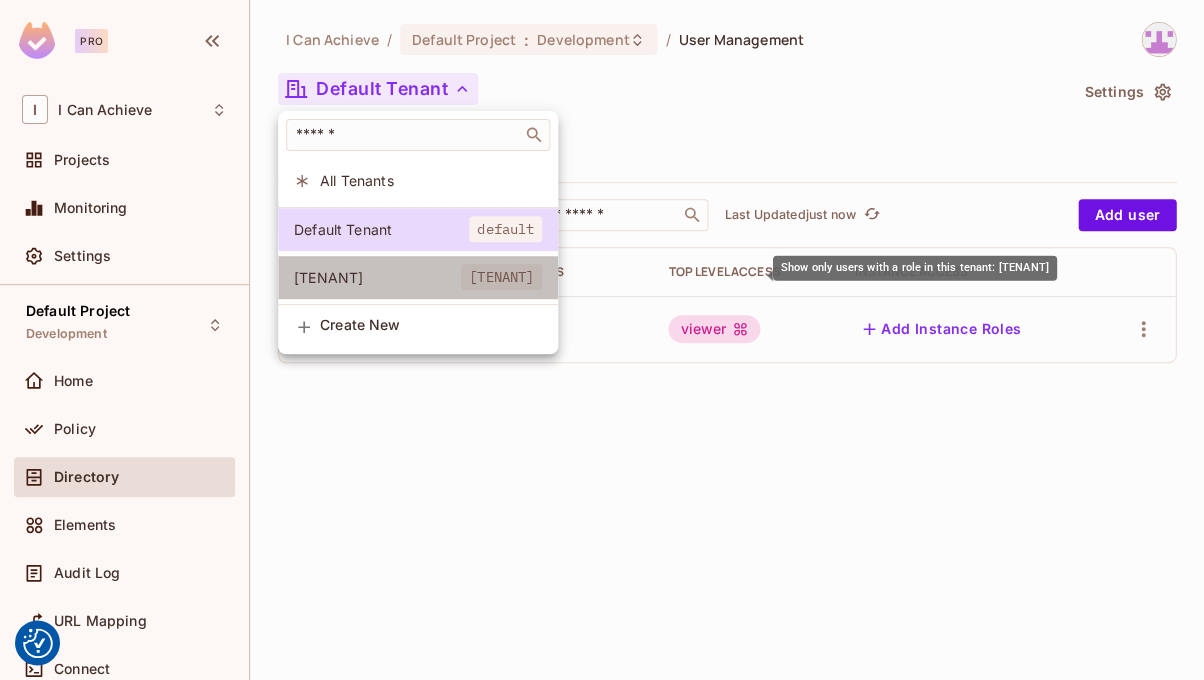 click on "test-tenant-confidentlumiere" at bounding box center (377, 277) 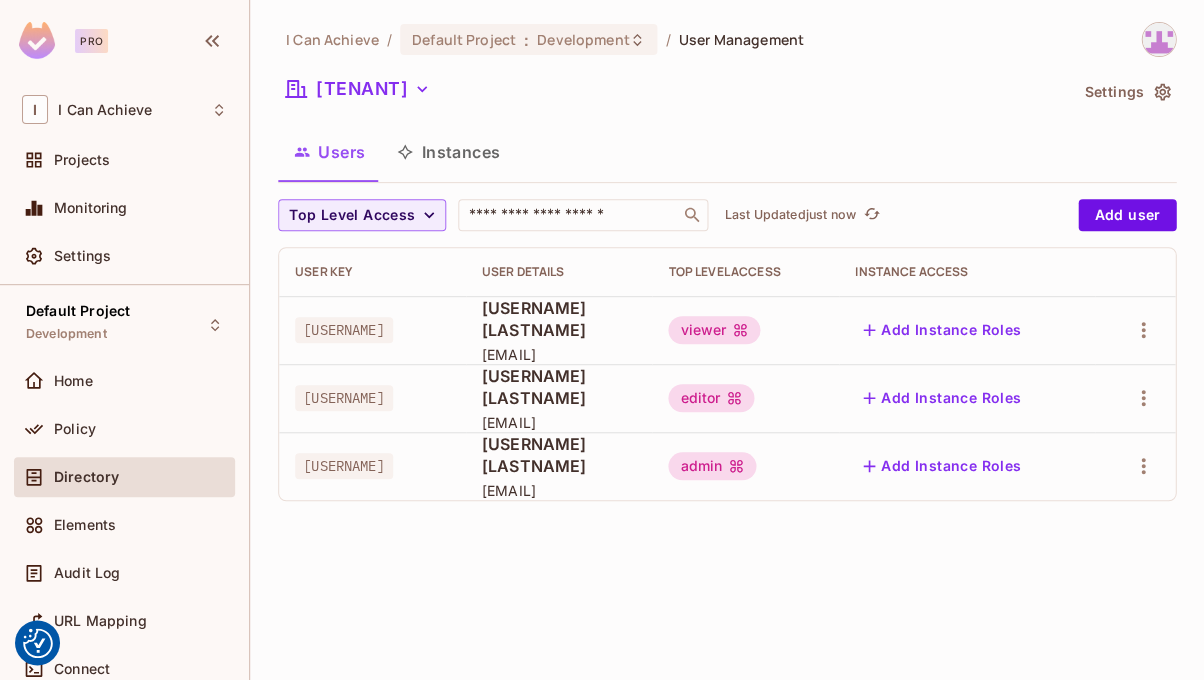 click on "Instances" at bounding box center (448, 152) 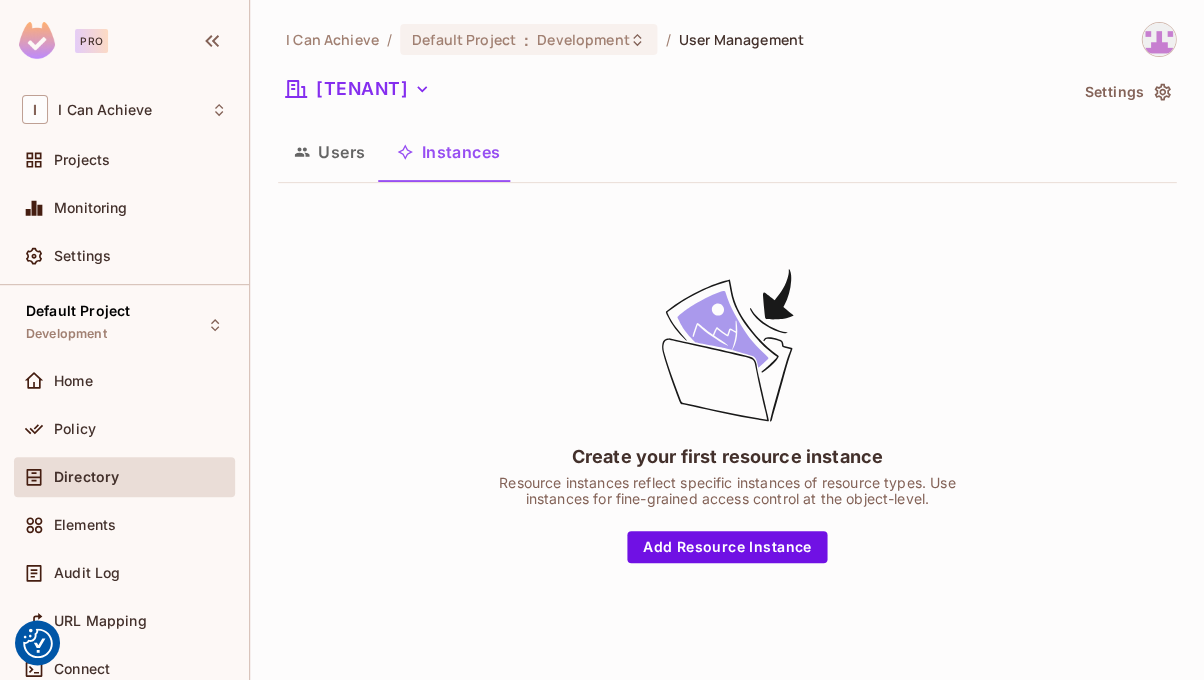click on "Users" at bounding box center [329, 152] 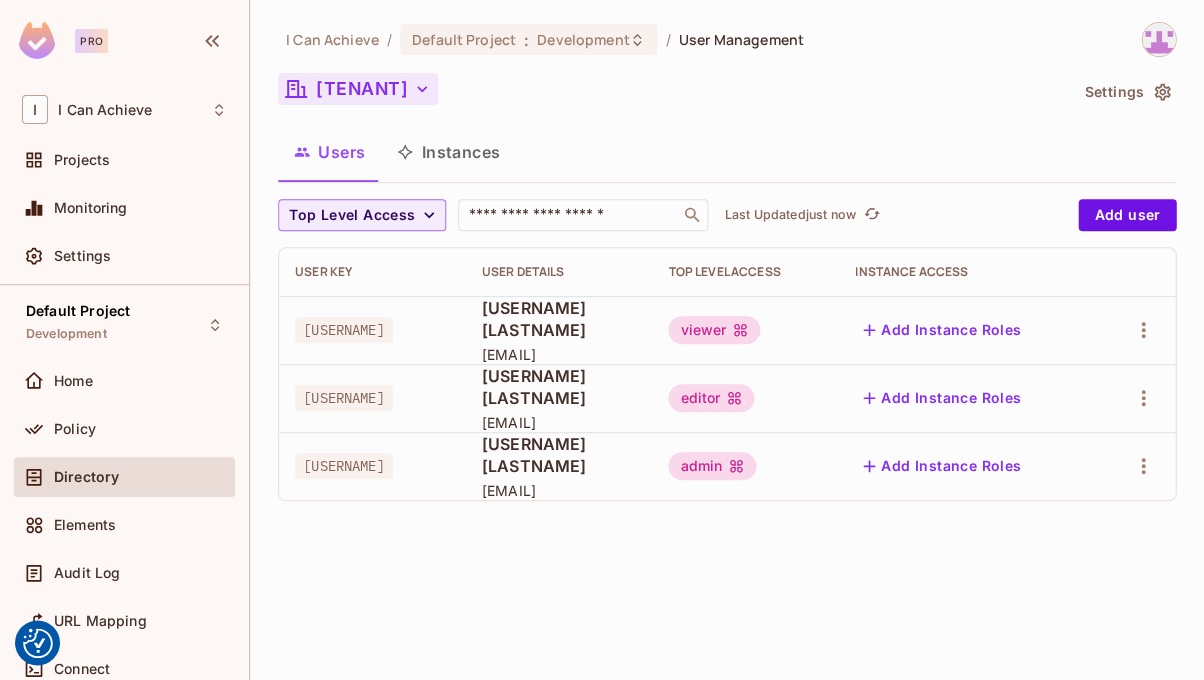 click on "test-tenant-confidentlumiere" at bounding box center [358, 89] 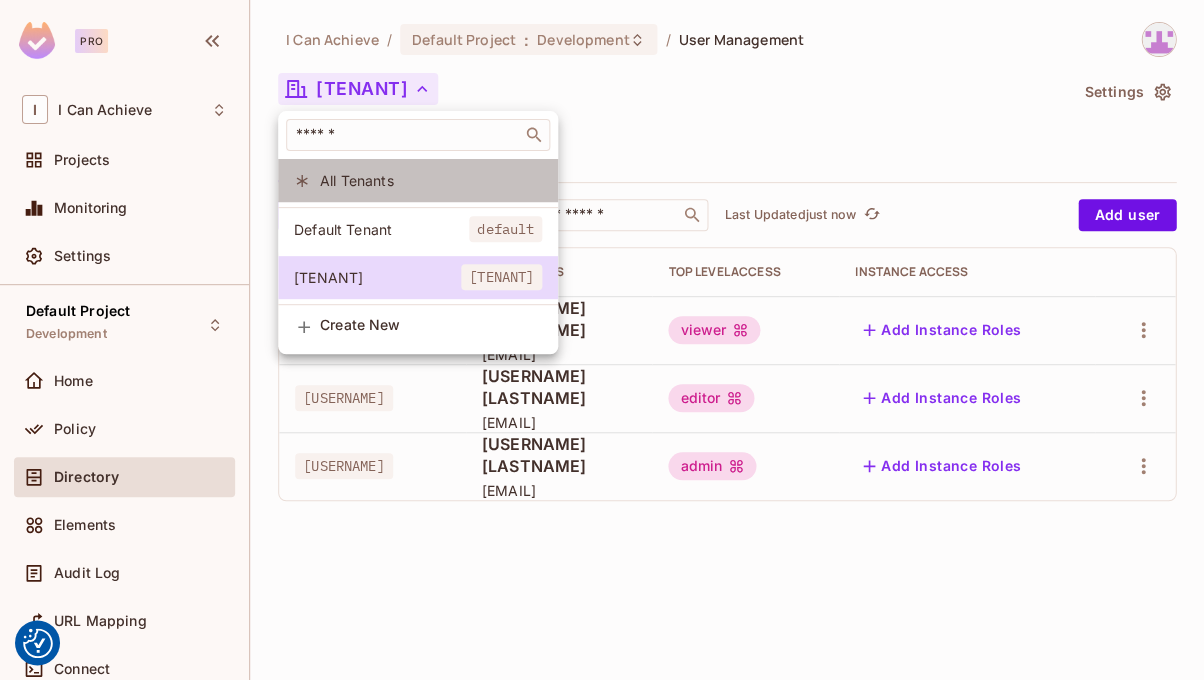 click on "All Tenants" at bounding box center [431, 180] 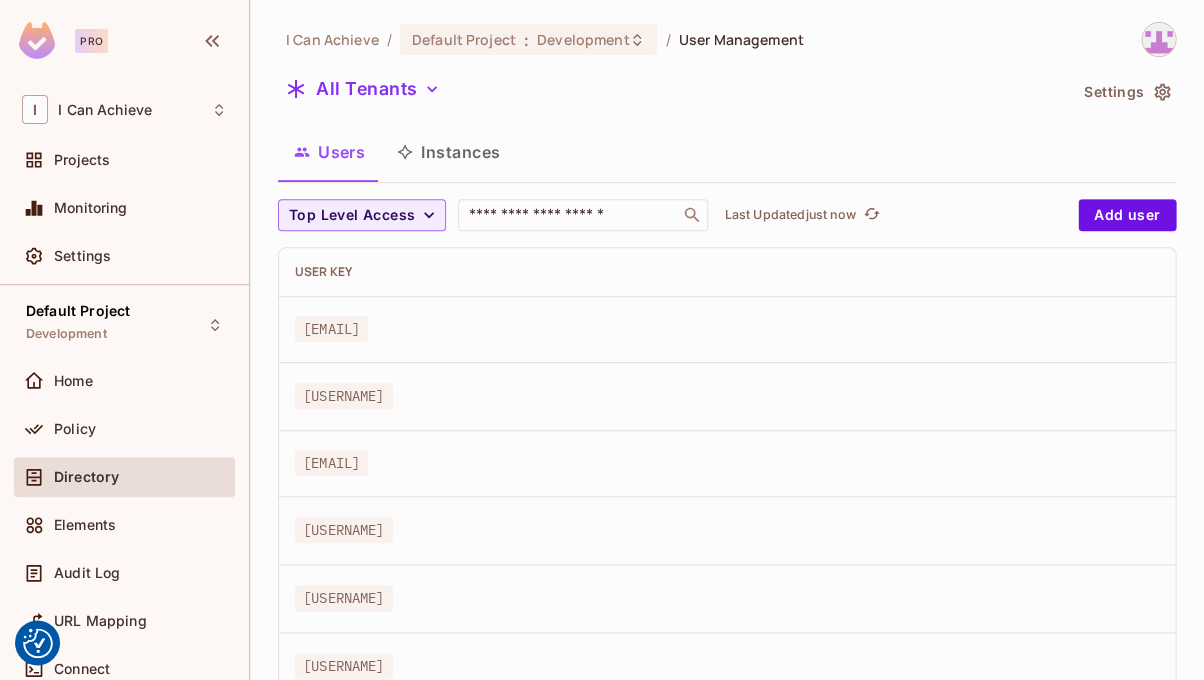scroll, scrollTop: 0, scrollLeft: 0, axis: both 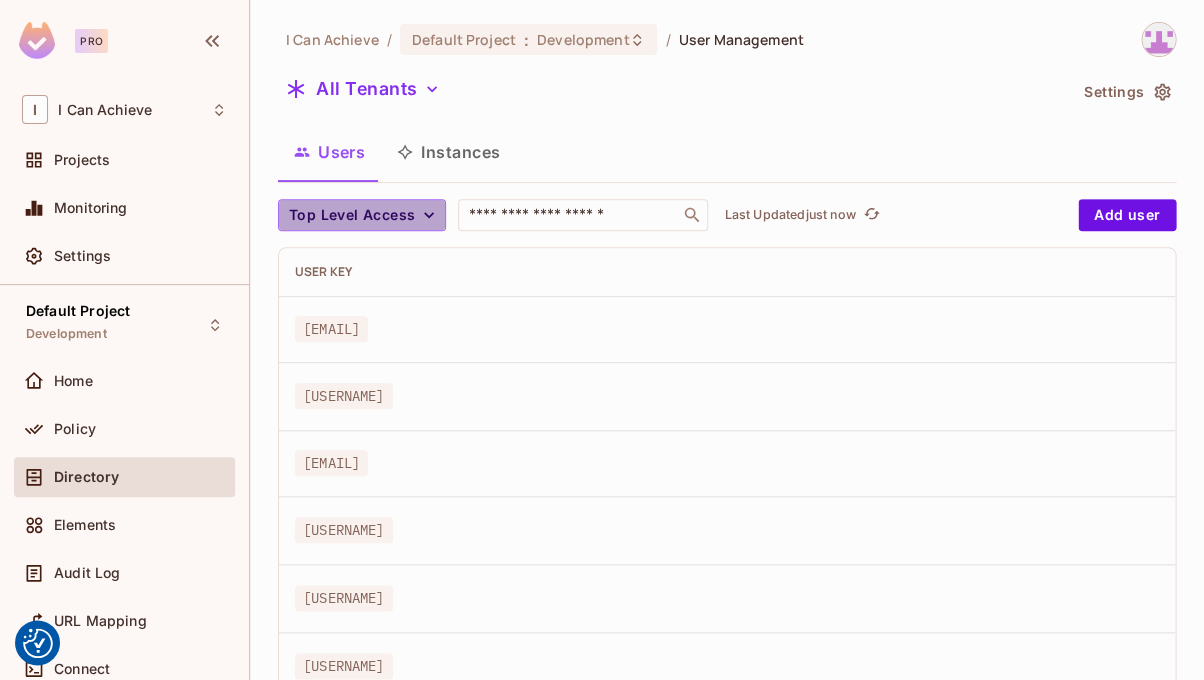 click on "Top Level Access" at bounding box center (352, 215) 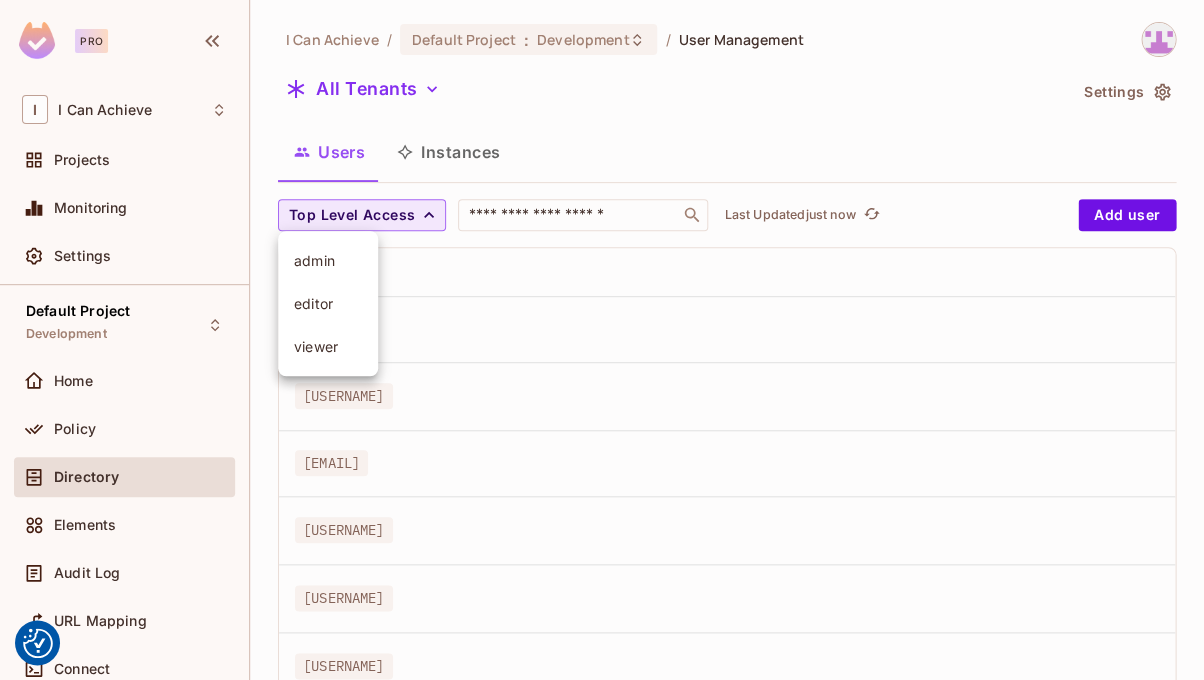 click at bounding box center (602, 340) 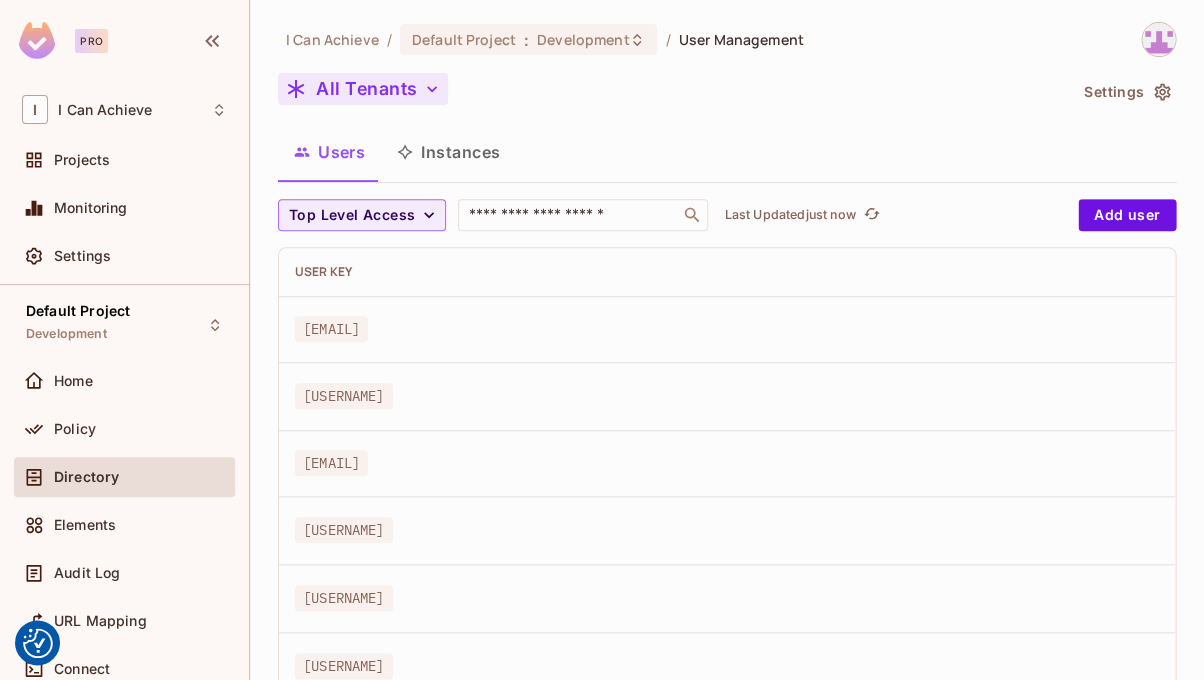 click on "All Tenants" at bounding box center (363, 89) 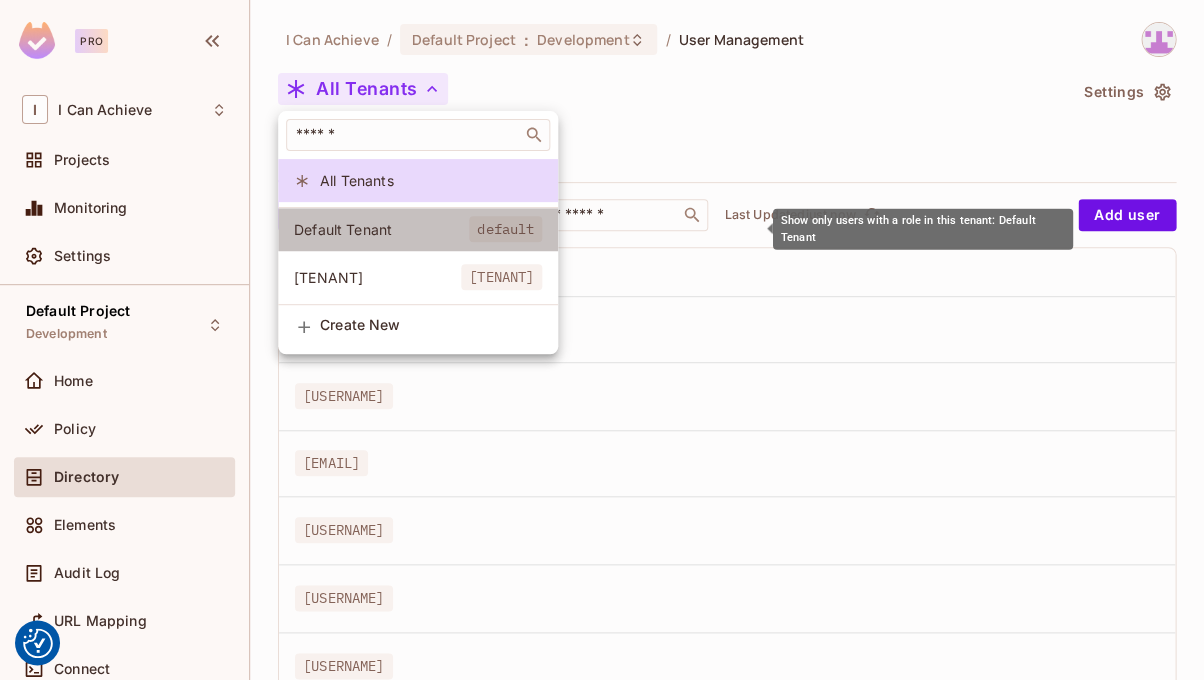 click on "Default Tenant" at bounding box center (381, 229) 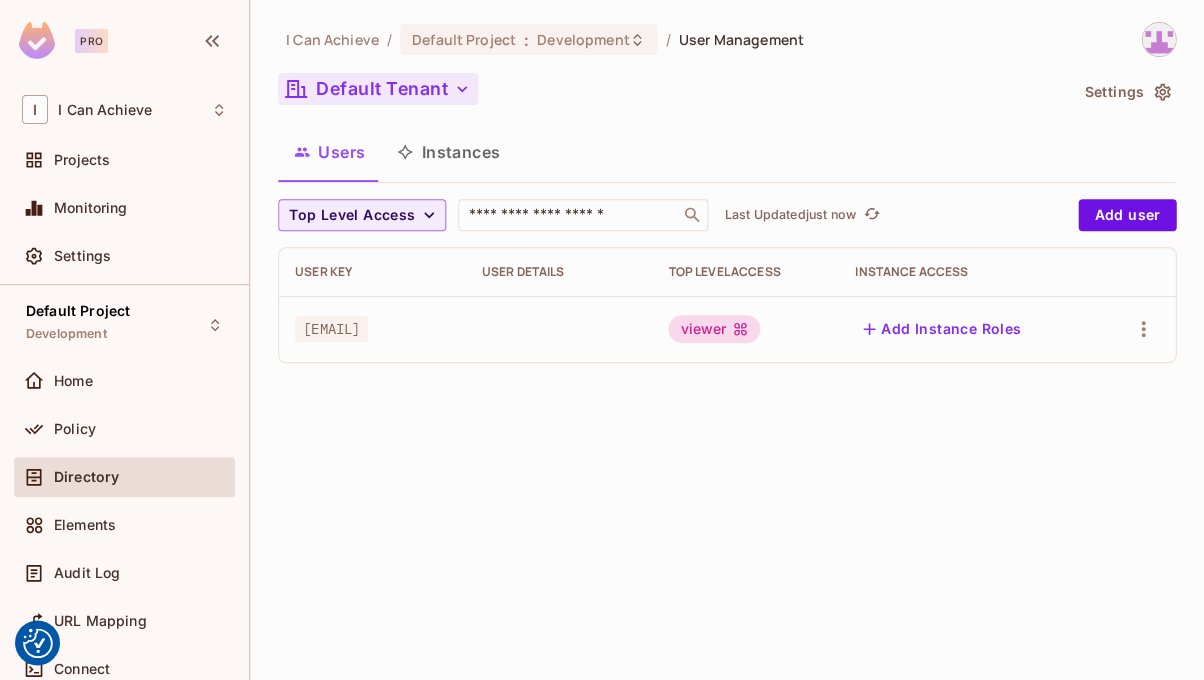 click on "Default Tenant" at bounding box center [378, 89] 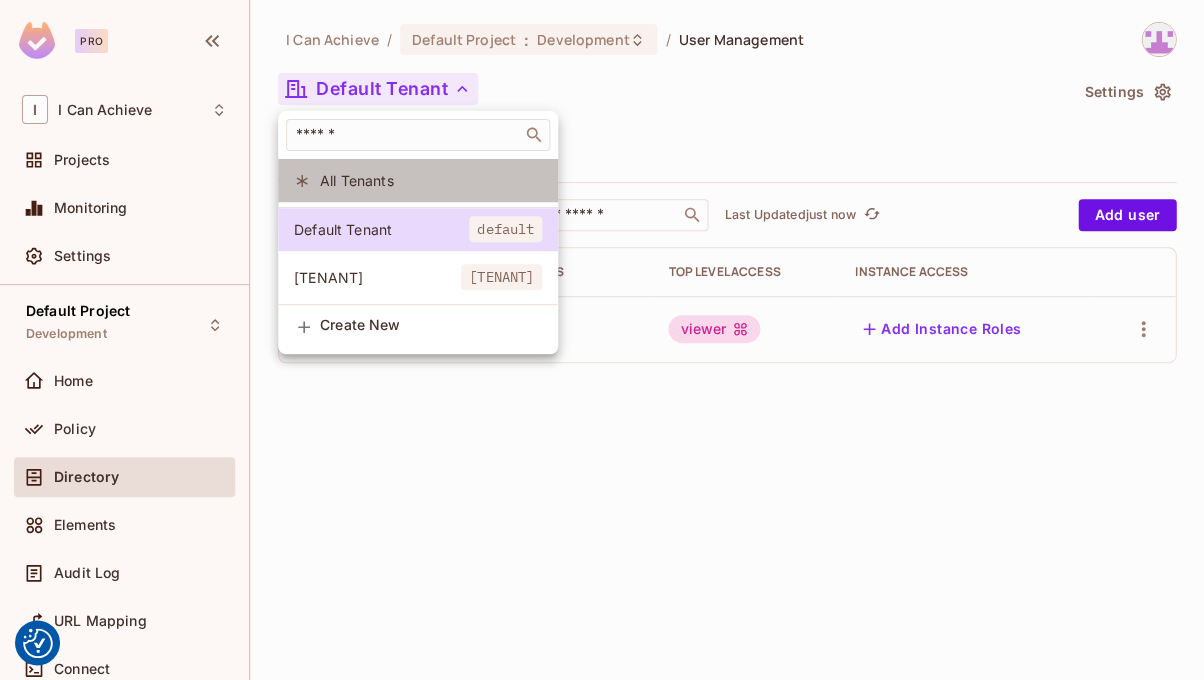 click on "All Tenants" at bounding box center [431, 180] 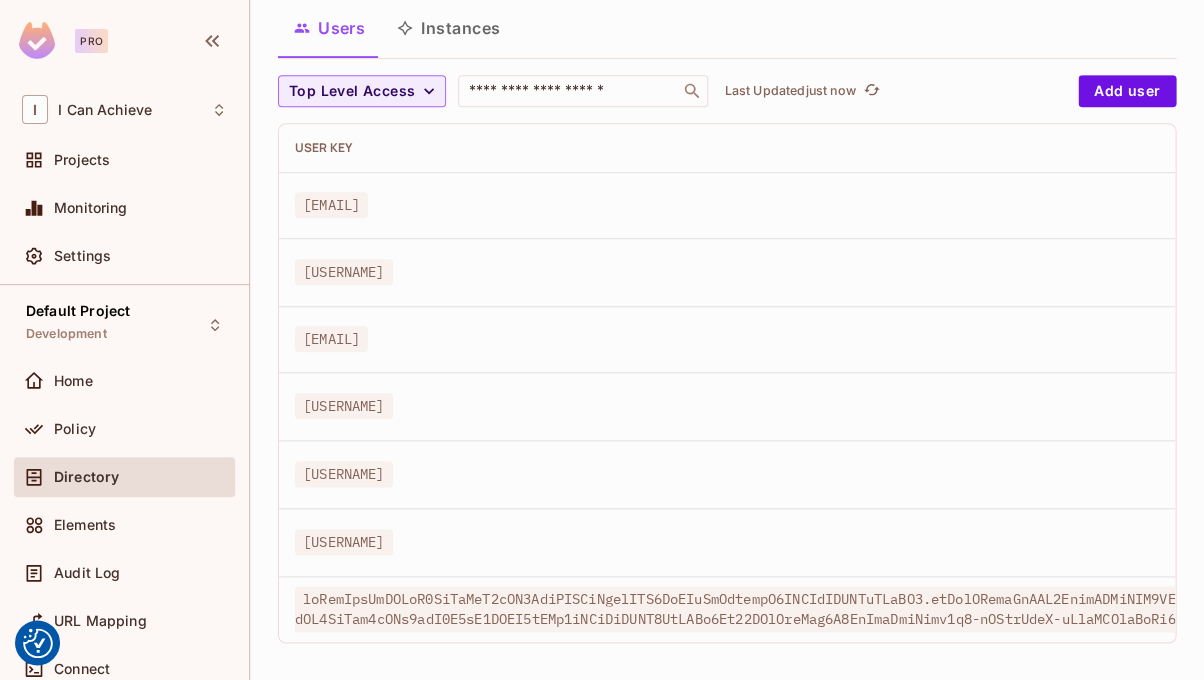 scroll, scrollTop: 124, scrollLeft: 0, axis: vertical 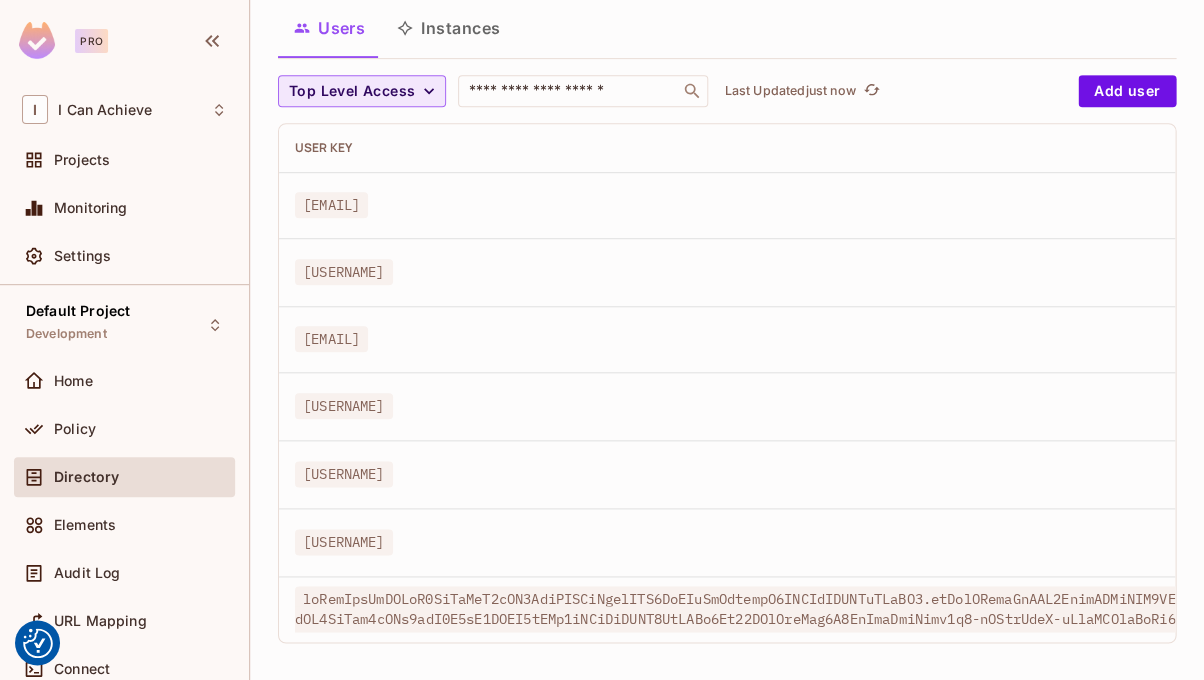 click on "Top Level Access" at bounding box center (352, 91) 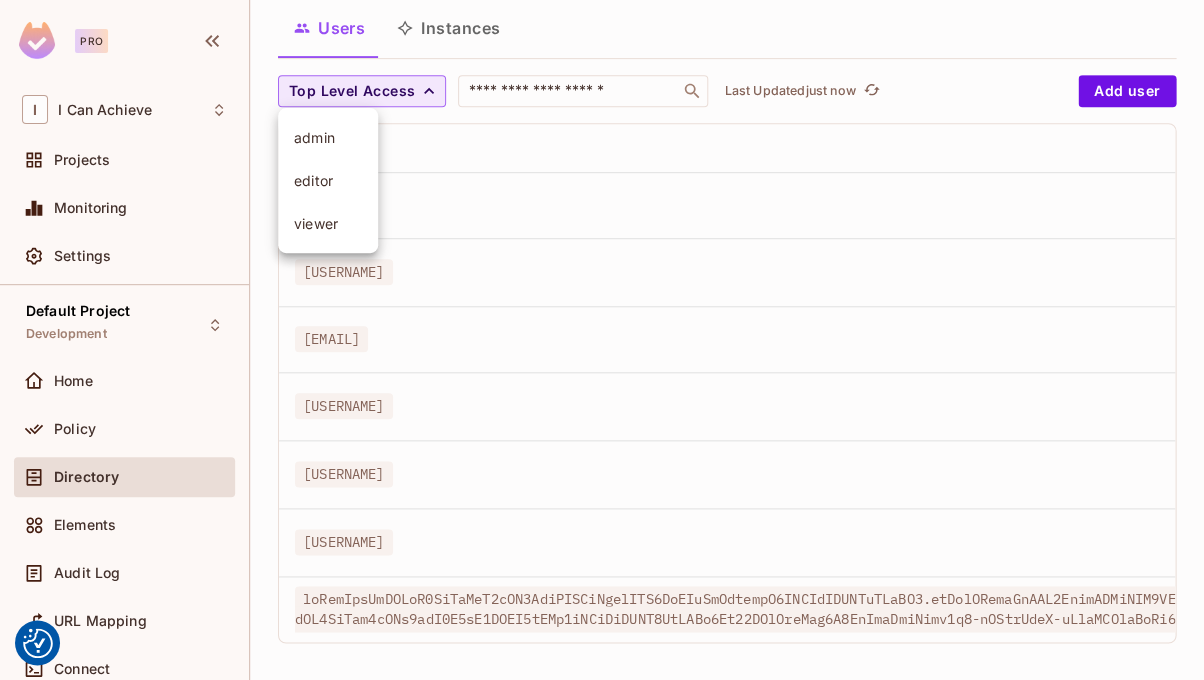 click at bounding box center (602, 340) 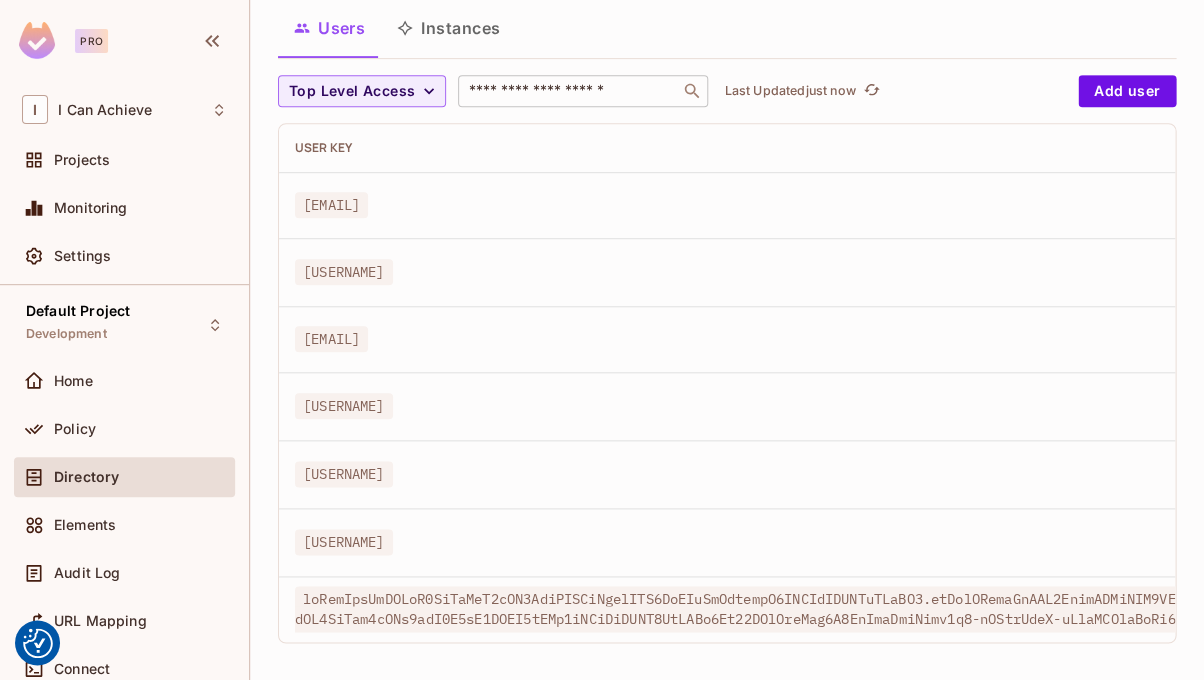 click at bounding box center [569, 91] 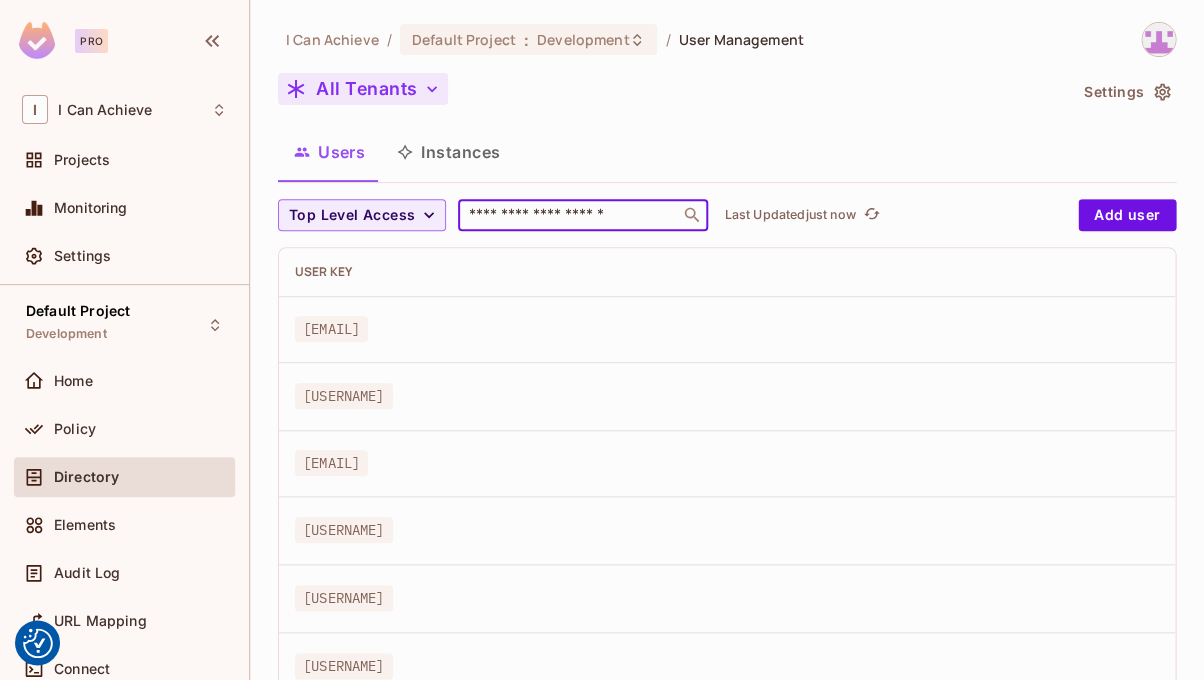 scroll, scrollTop: 0, scrollLeft: 0, axis: both 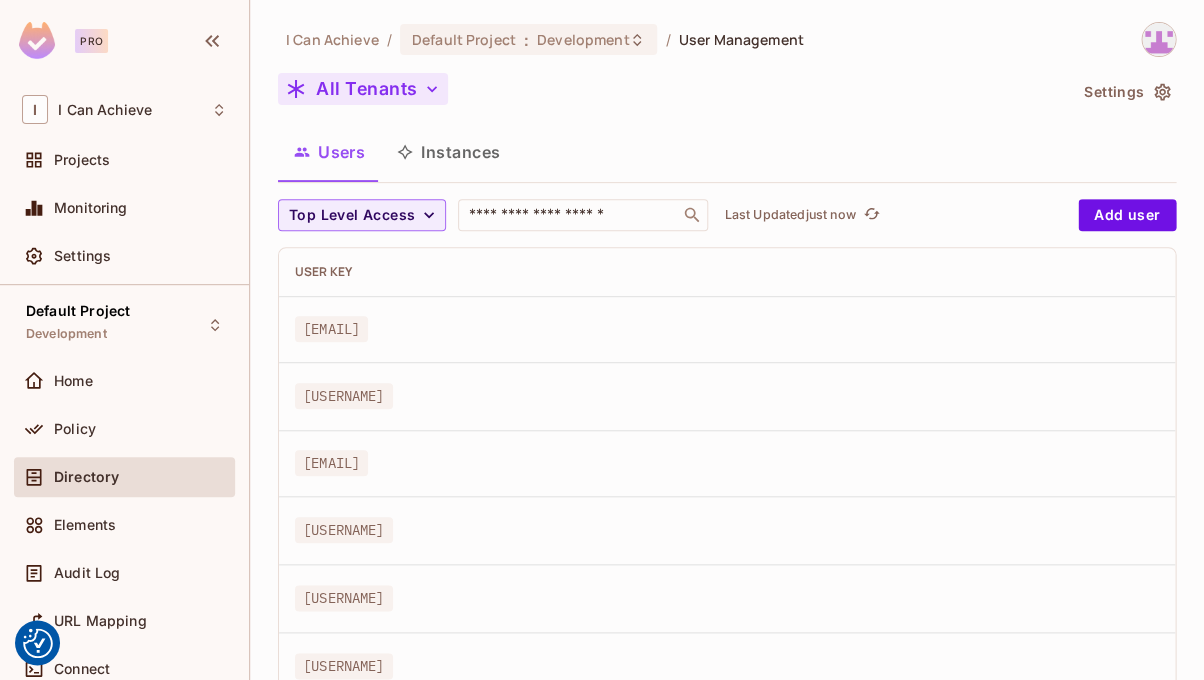 click on "All Tenants" at bounding box center [363, 89] 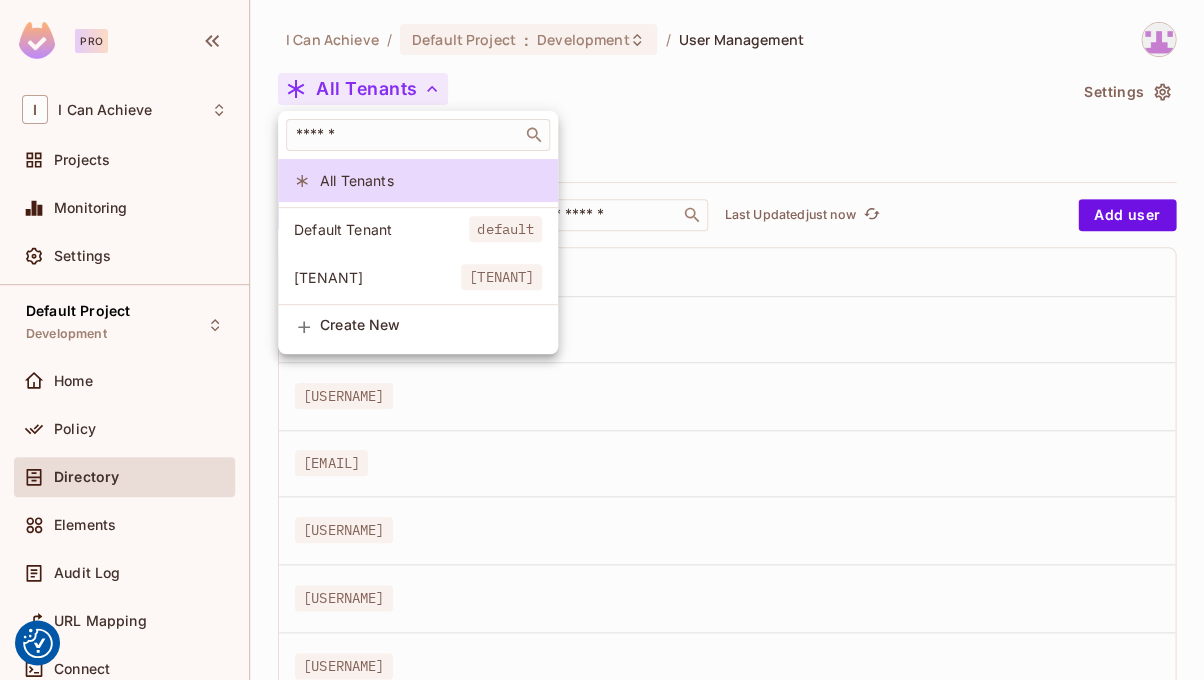 click at bounding box center (602, 340) 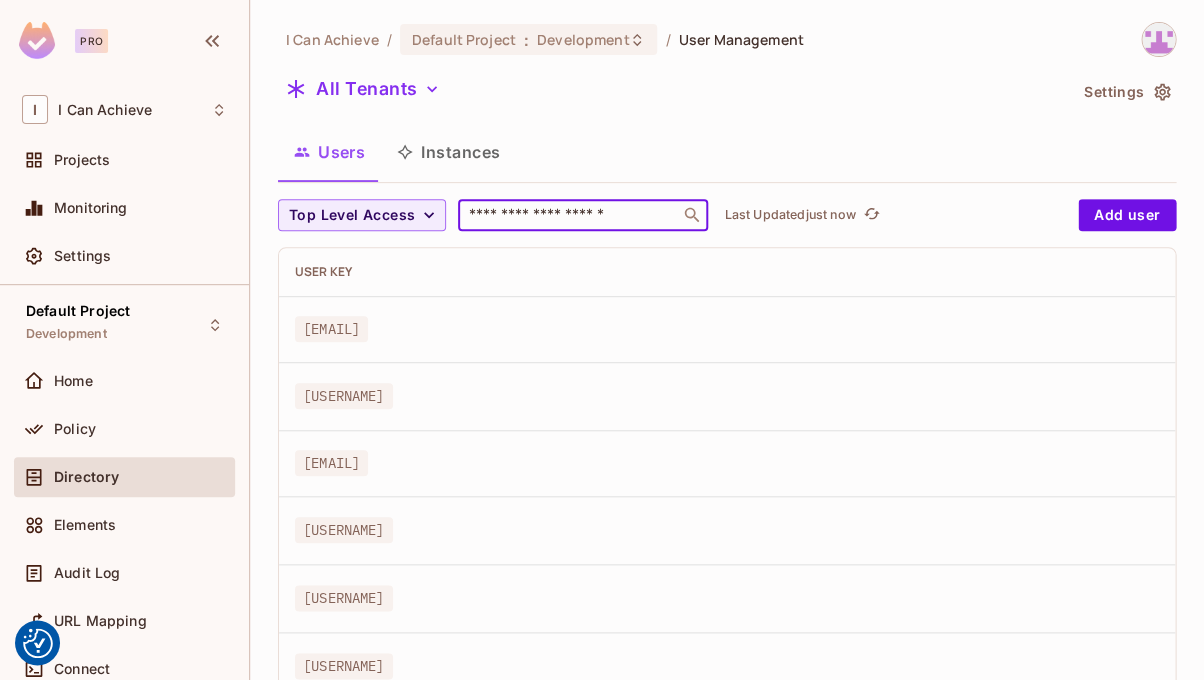 click at bounding box center [569, 215] 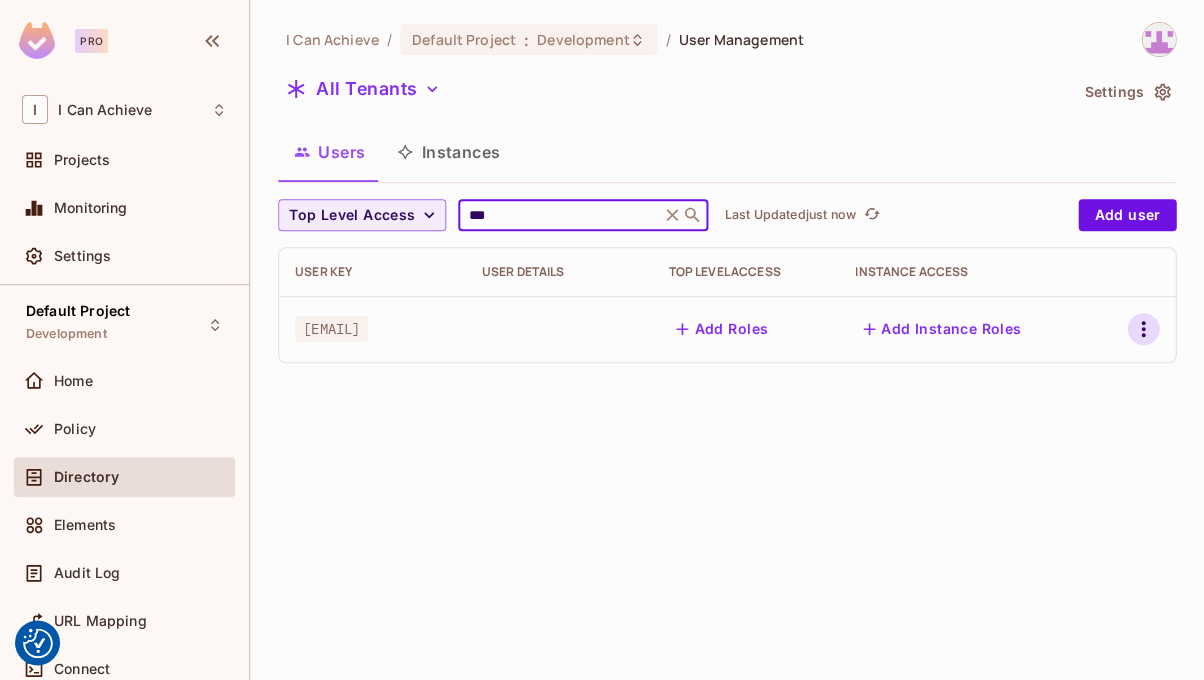type on "***" 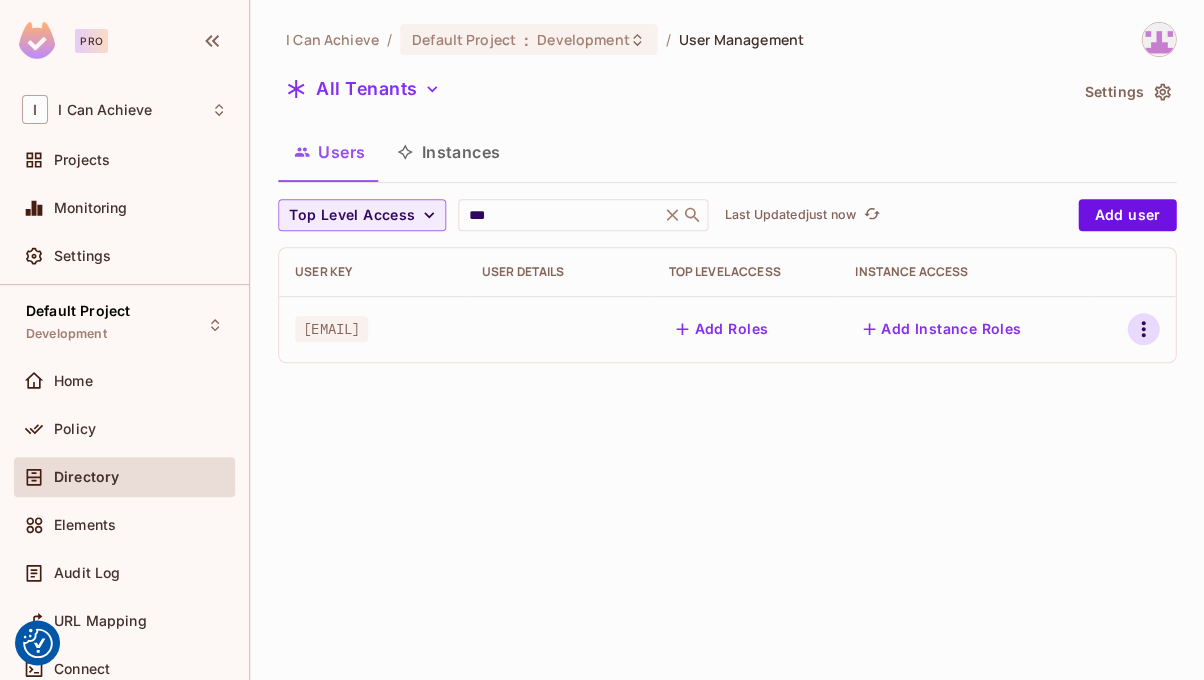 click 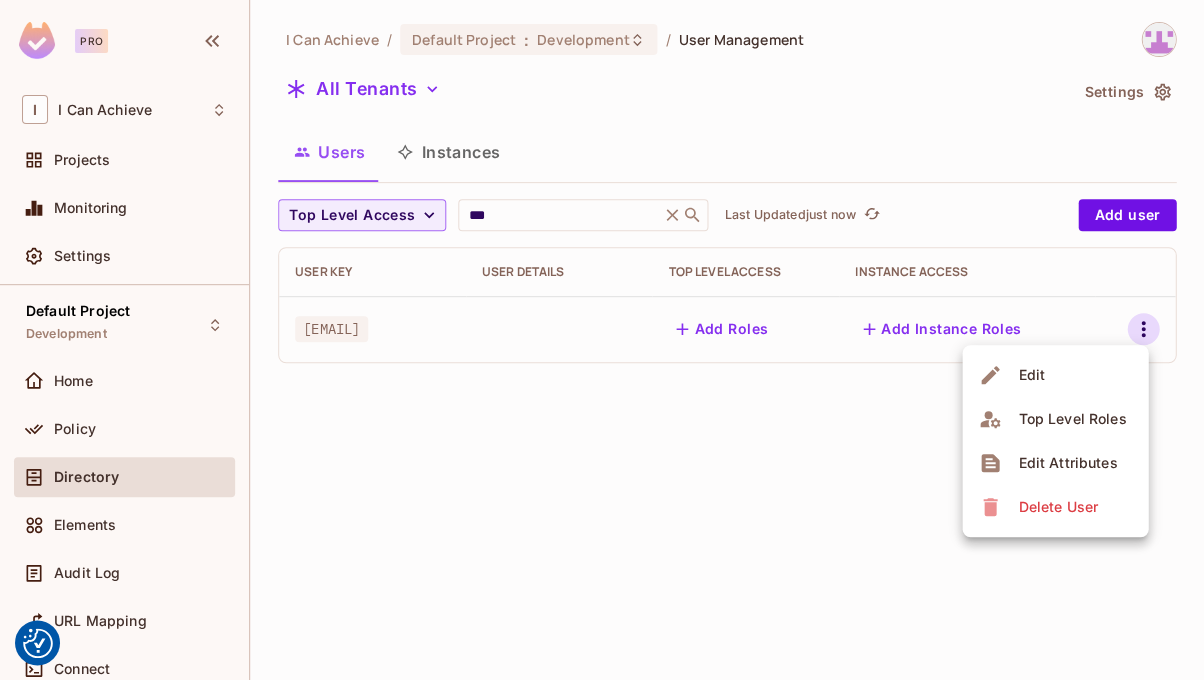 click on "Delete User" at bounding box center (1057, 507) 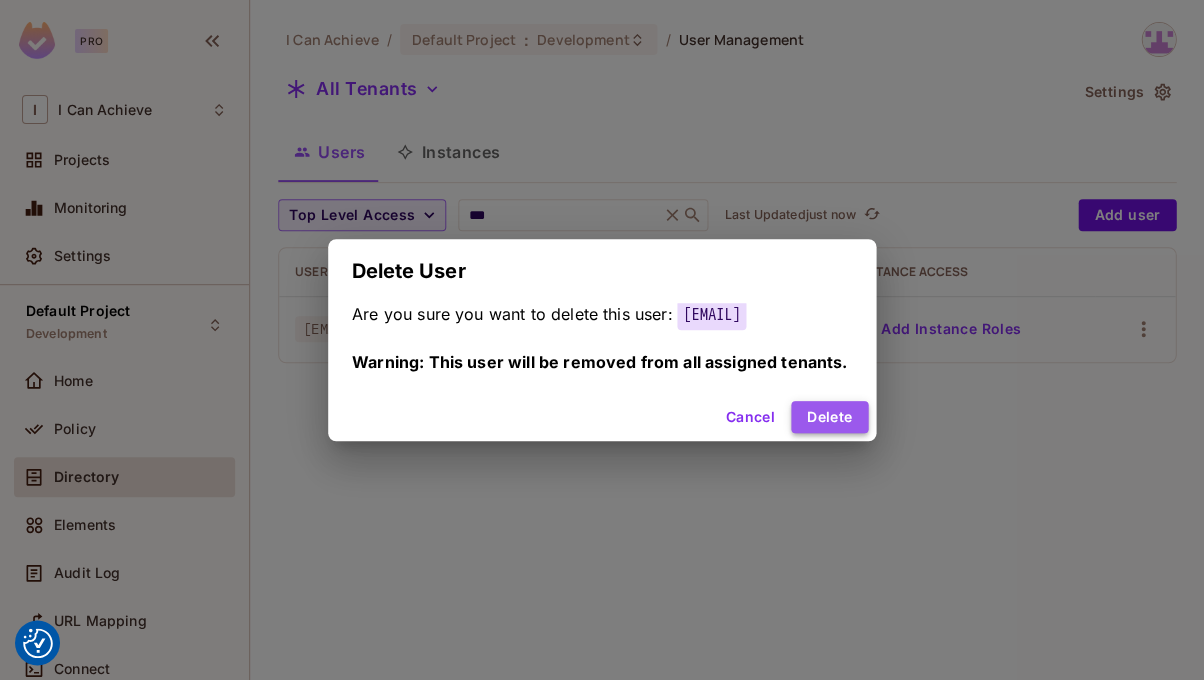 click on "Delete" at bounding box center [829, 417] 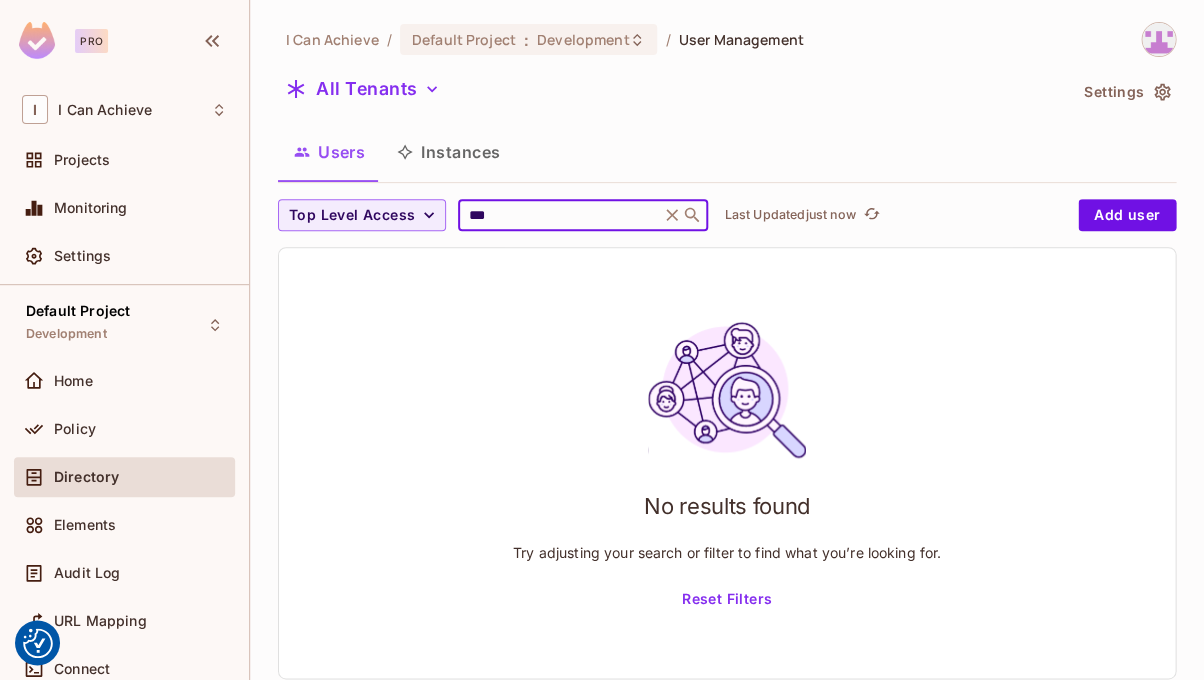 click on "***" at bounding box center [559, 215] 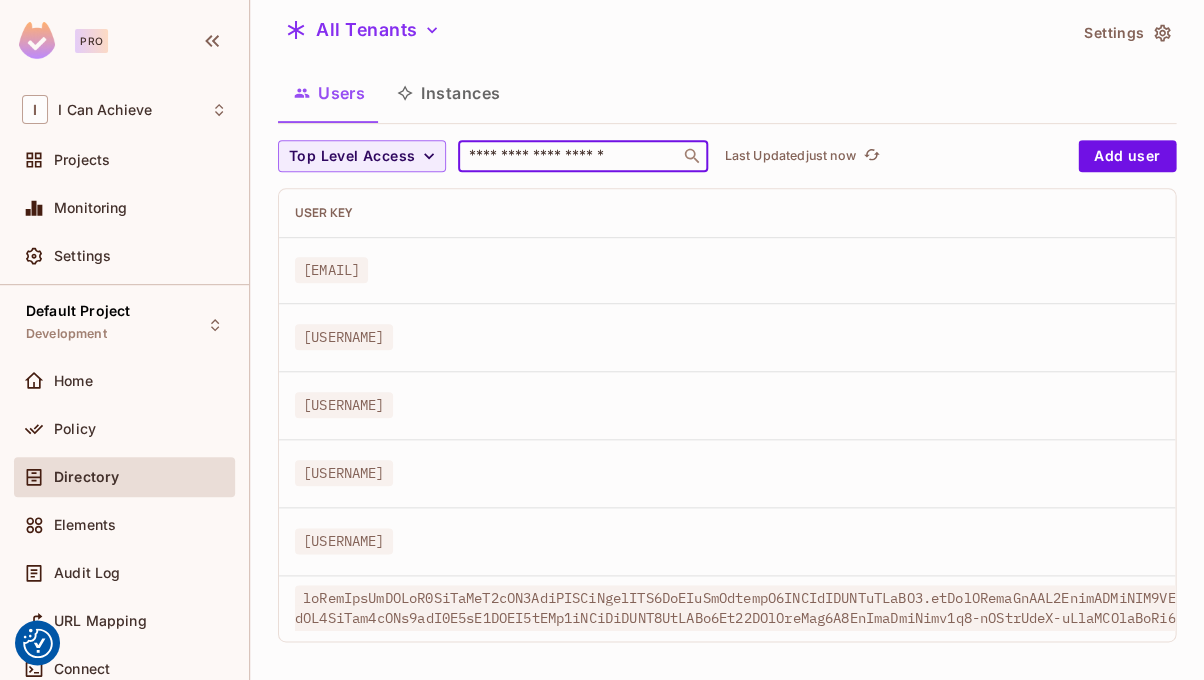 scroll, scrollTop: 58, scrollLeft: 0, axis: vertical 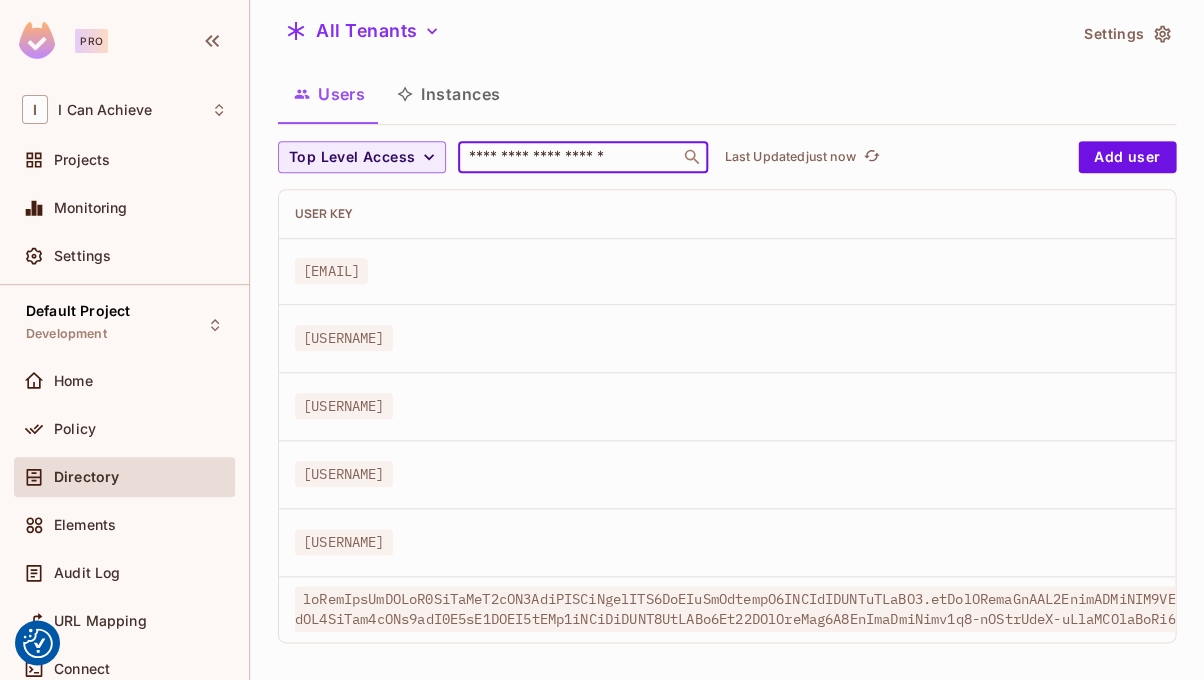 click at bounding box center [569, 157] 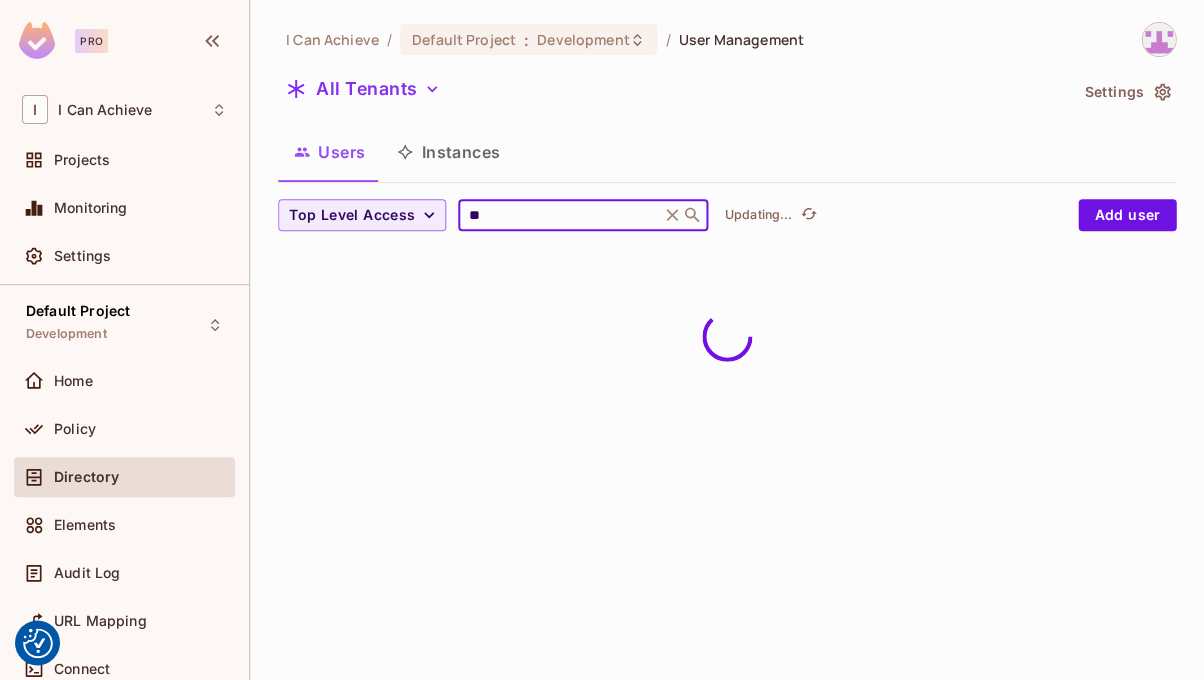 scroll, scrollTop: 0, scrollLeft: 0, axis: both 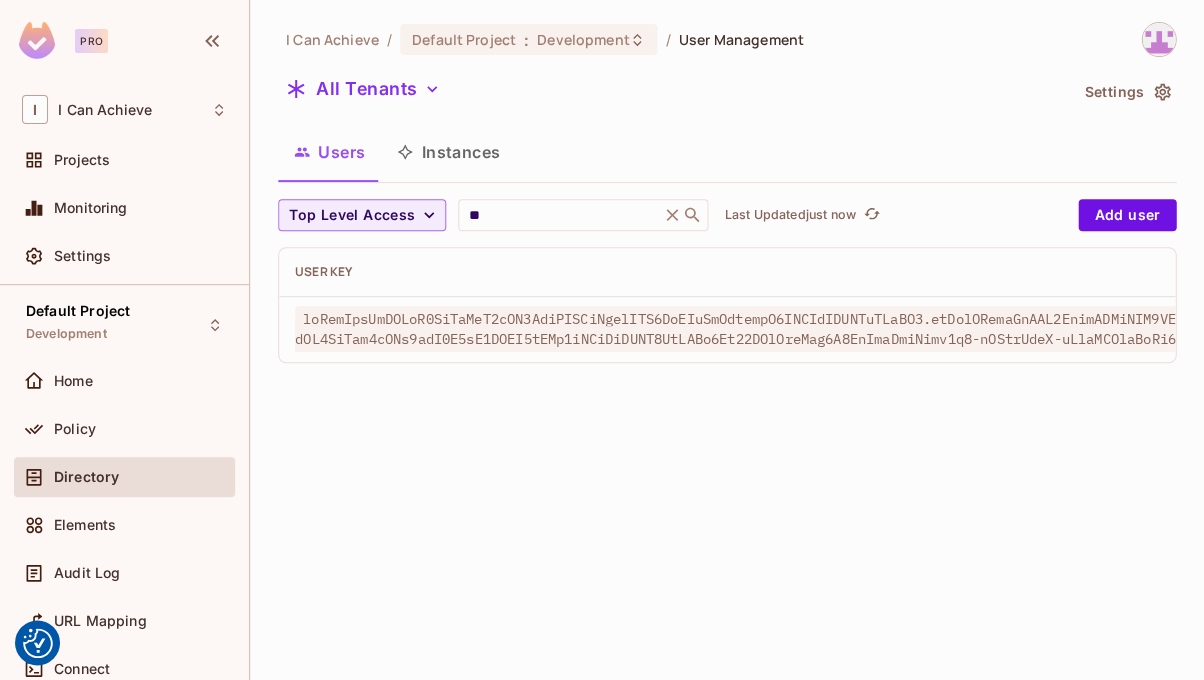 click at bounding box center (4313, 329) 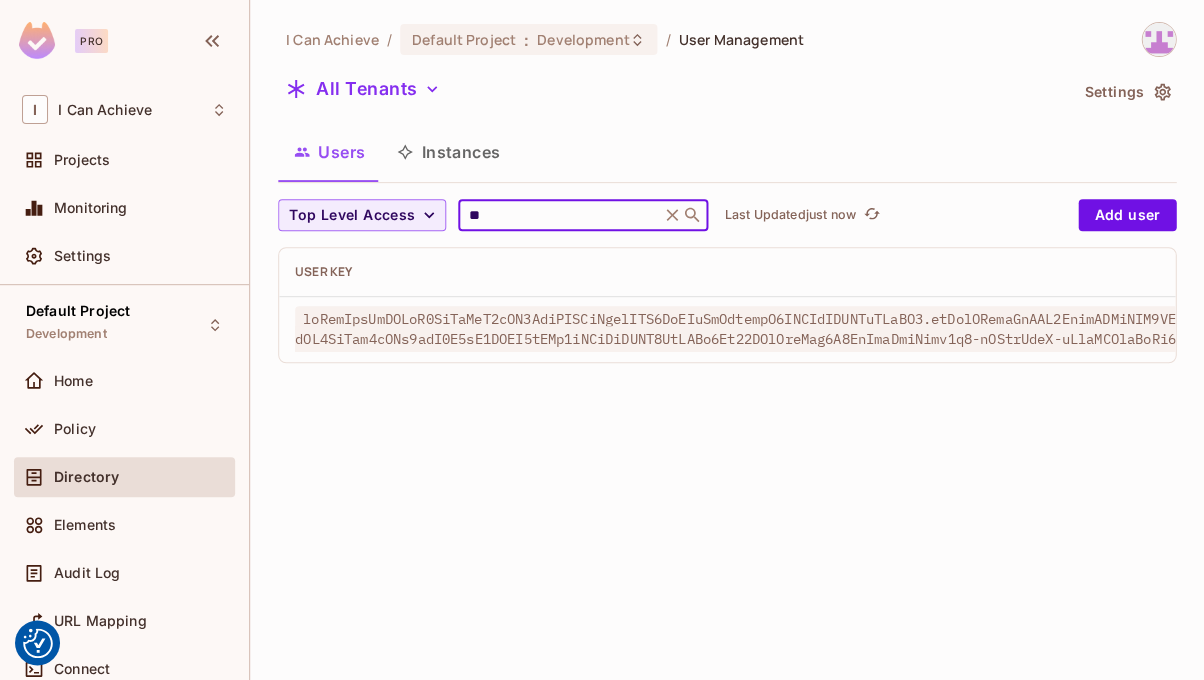 click on "**" at bounding box center [559, 215] 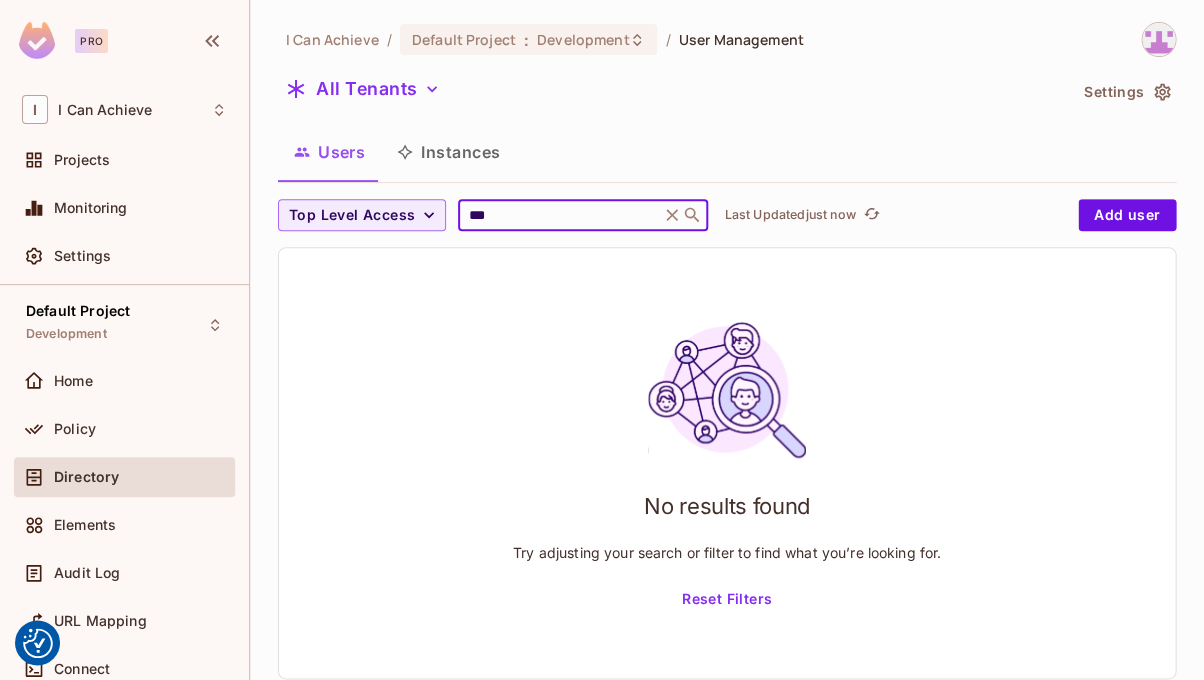 click on "**" at bounding box center (559, 215) 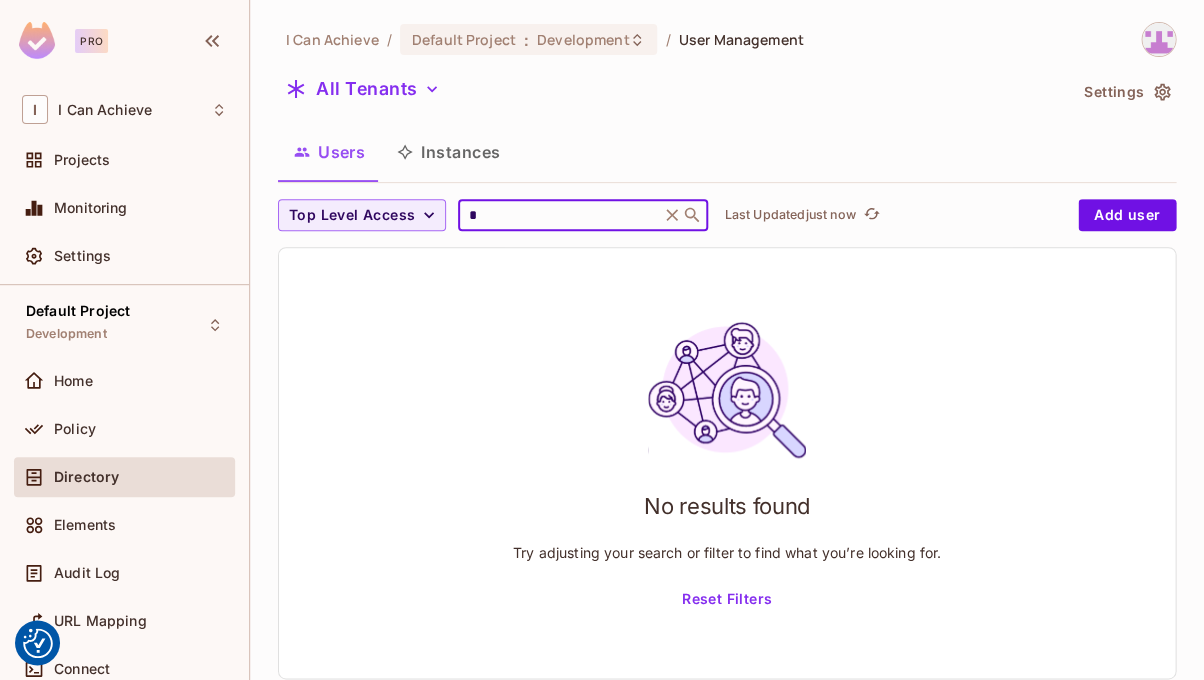 type on "**" 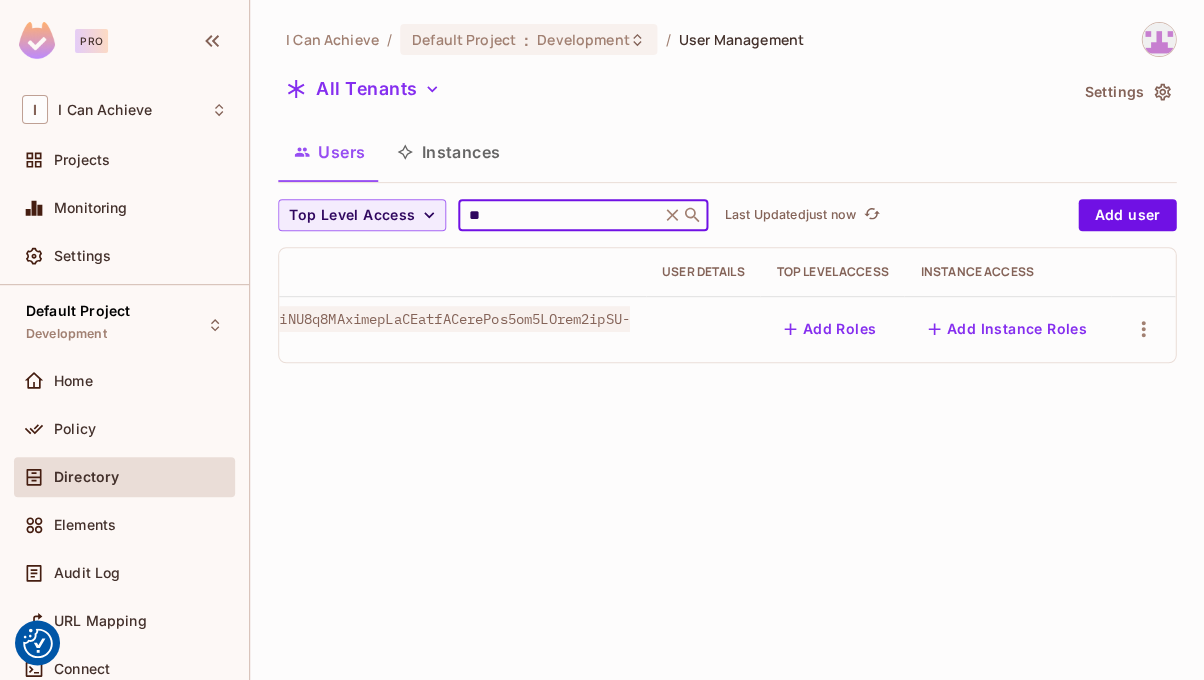 scroll, scrollTop: 0, scrollLeft: 8089, axis: horizontal 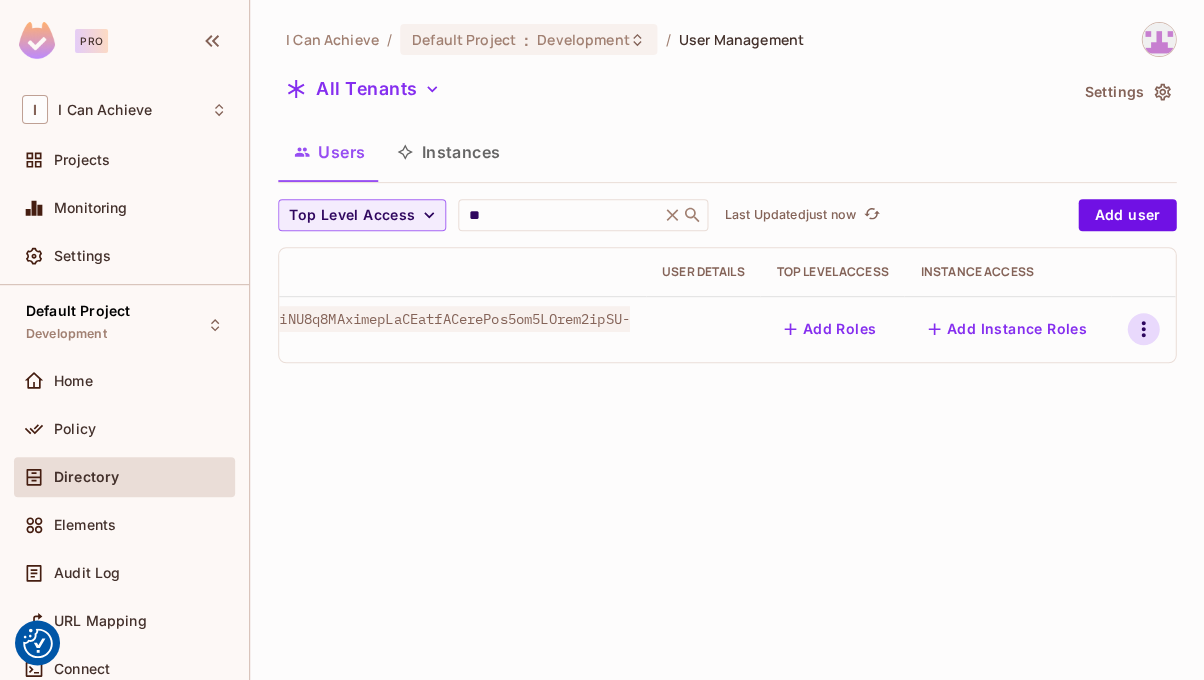 click 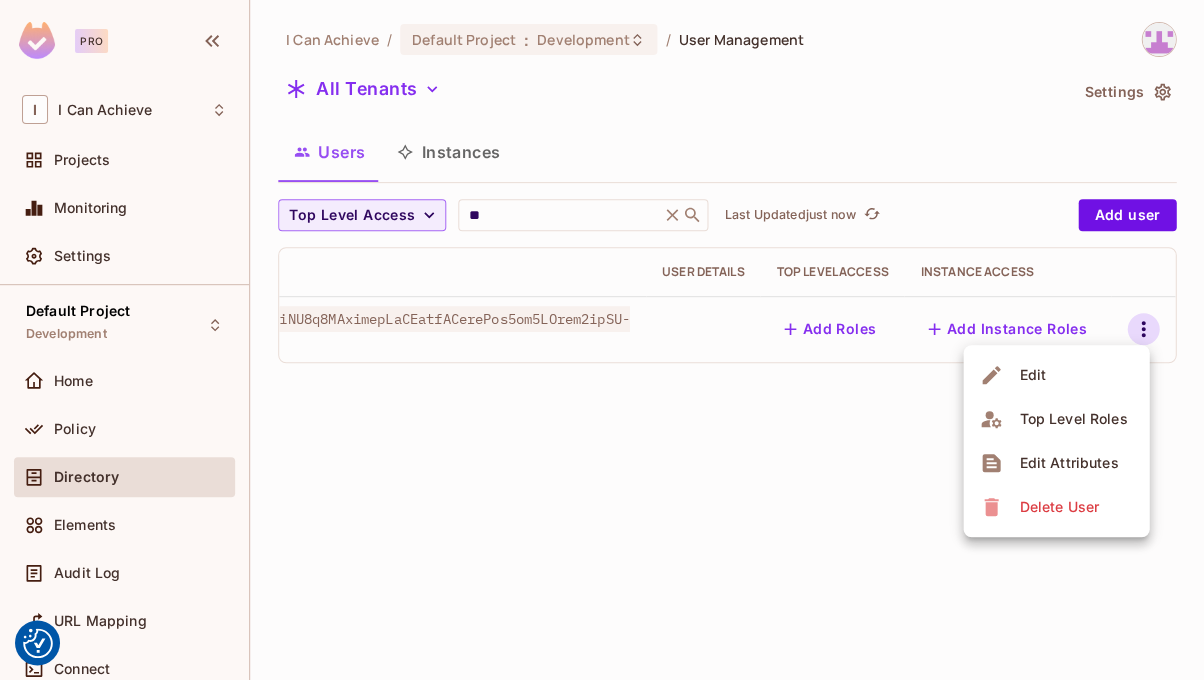 click on "Delete User" at bounding box center [1058, 507] 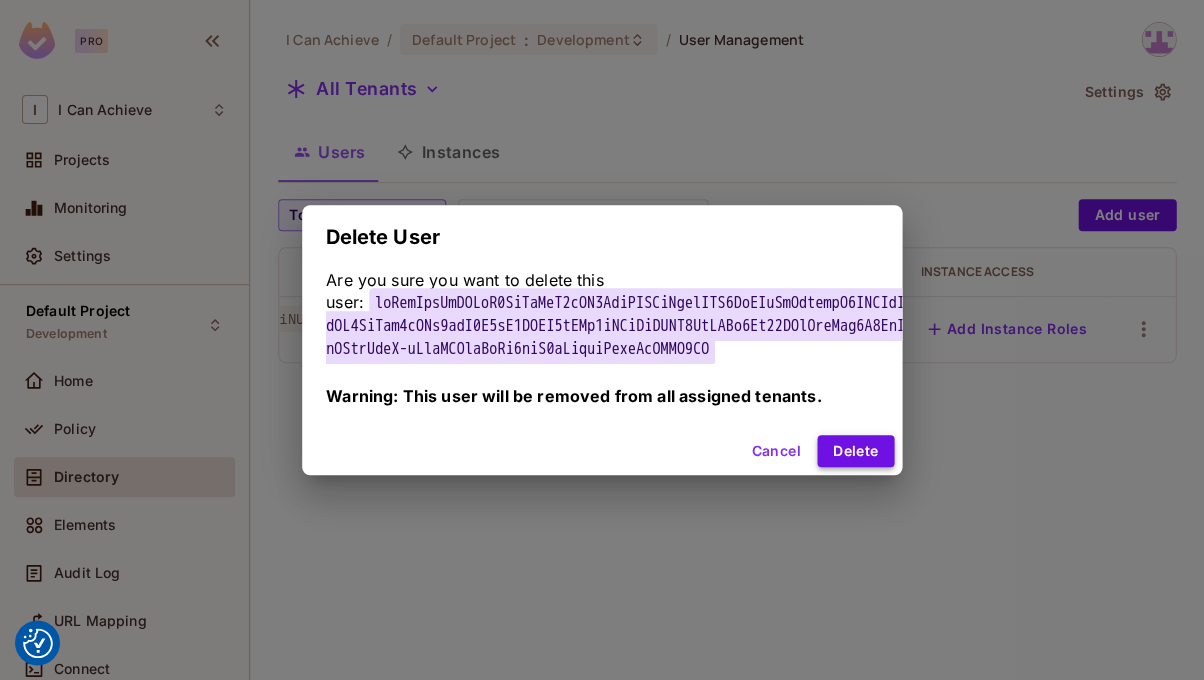 click on "Delete" at bounding box center [855, 451] 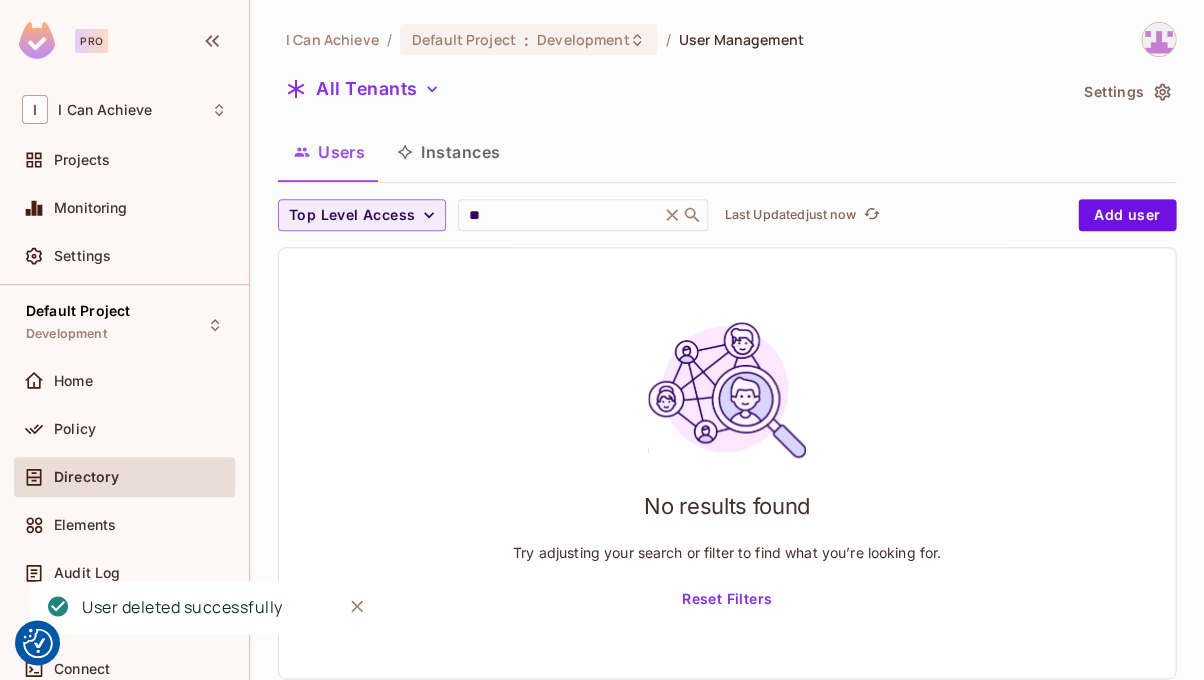 click on "Users" at bounding box center (329, 152) 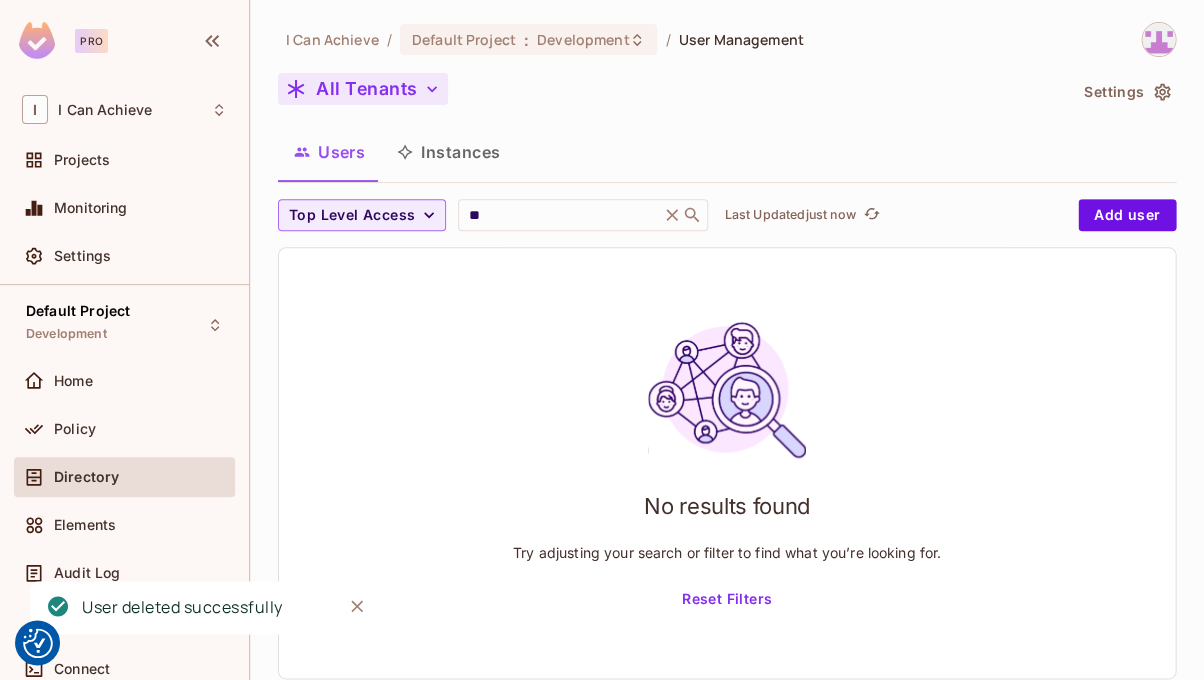 click on "All Tenants" at bounding box center [363, 89] 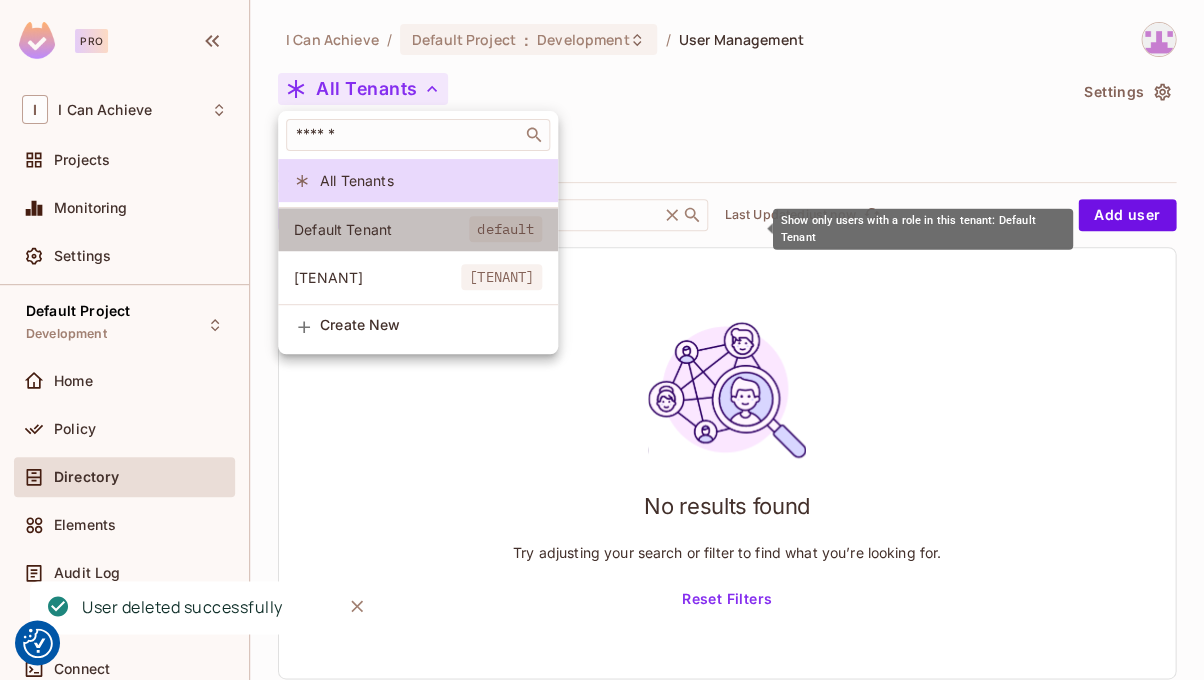 click on "Default Tenant" at bounding box center (381, 229) 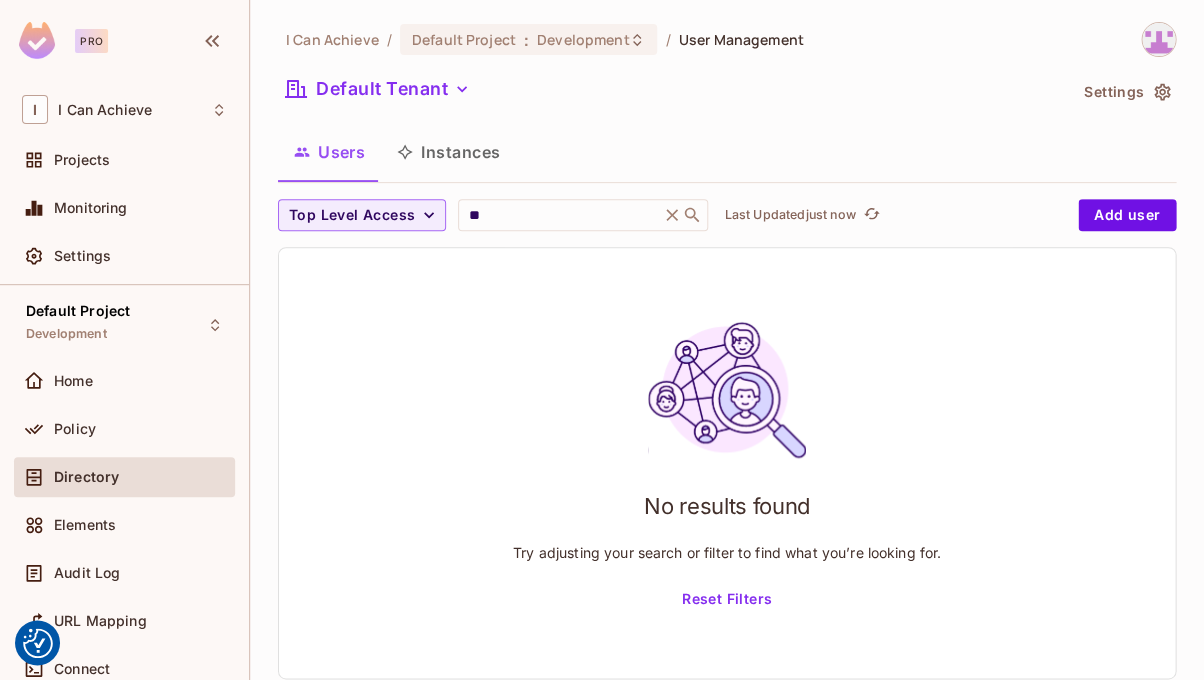 scroll, scrollTop: 0, scrollLeft: 0, axis: both 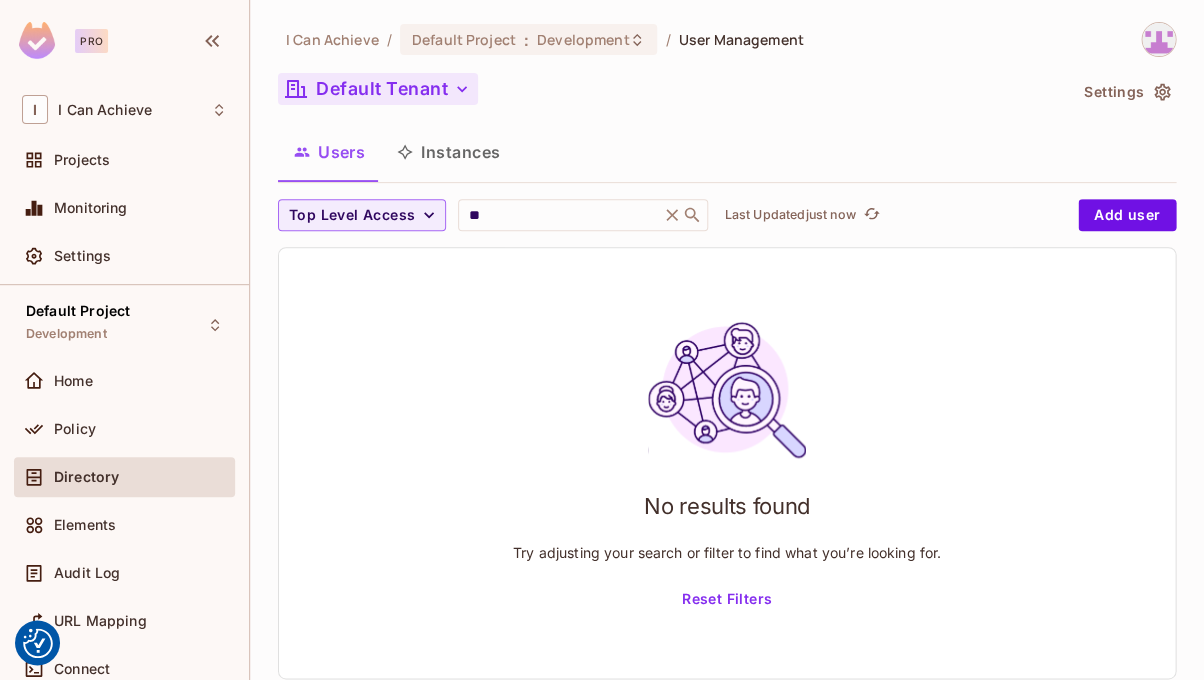 click on "Default Tenant" at bounding box center [378, 89] 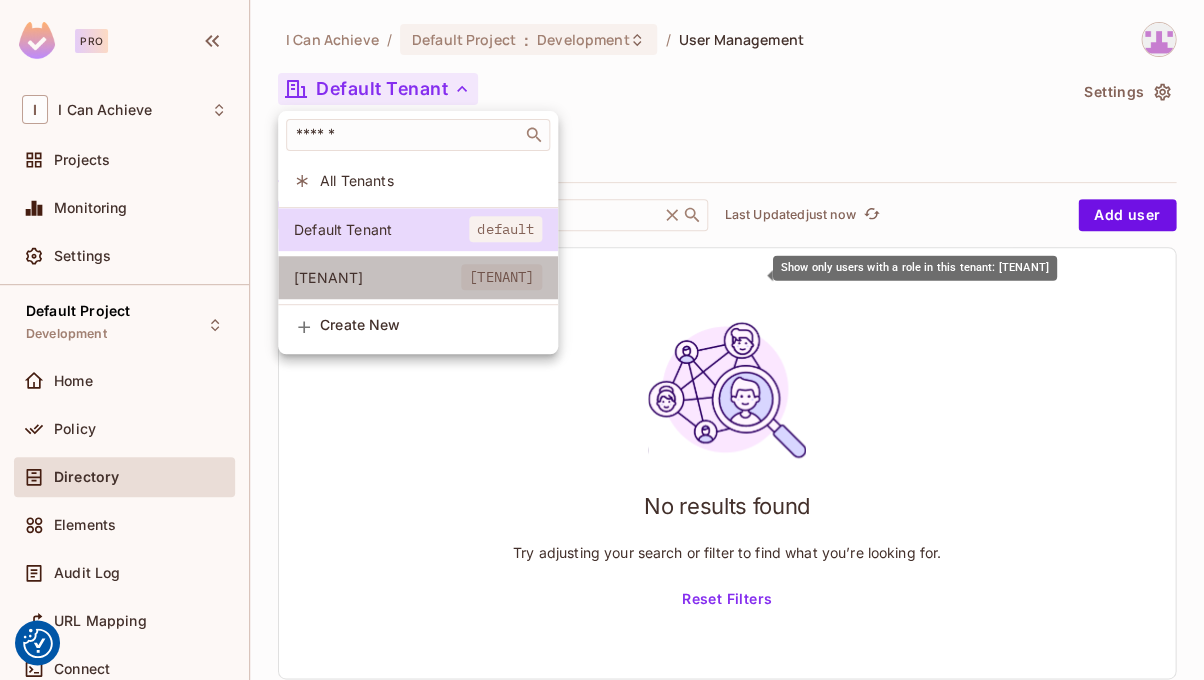 click on "test-tenant-confidentlumiere" at bounding box center [377, 277] 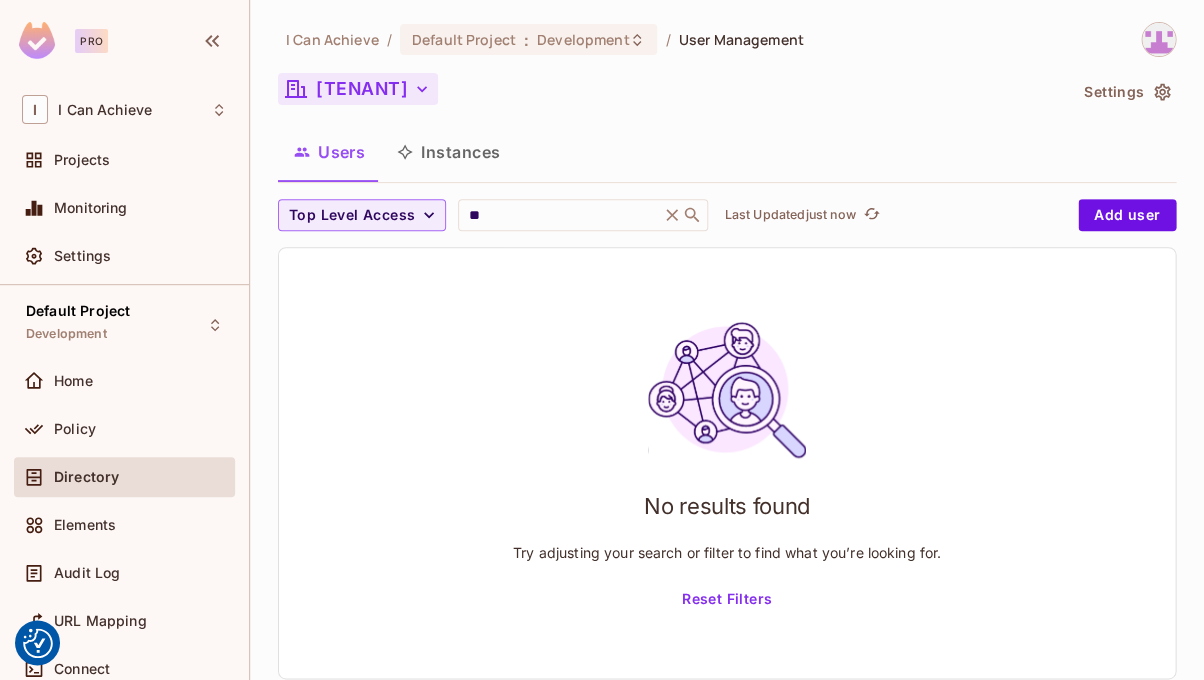 click on "test-tenant-confidentlumiere" at bounding box center (358, 89) 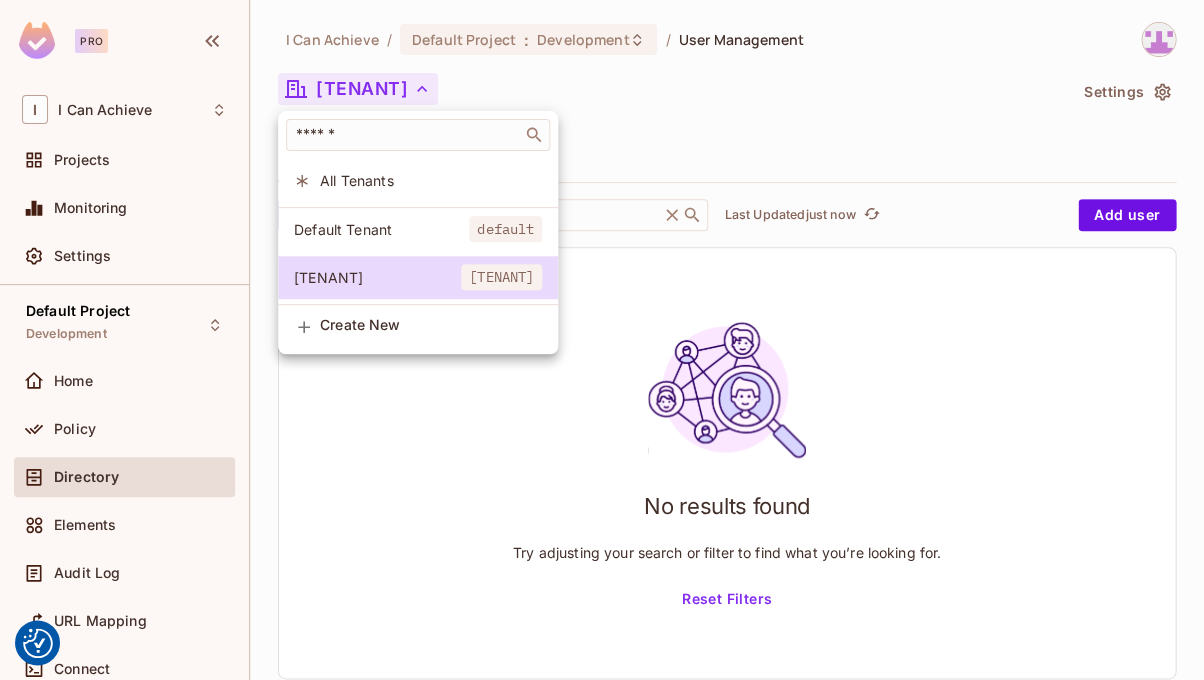 click on "All Tenants" at bounding box center (431, 180) 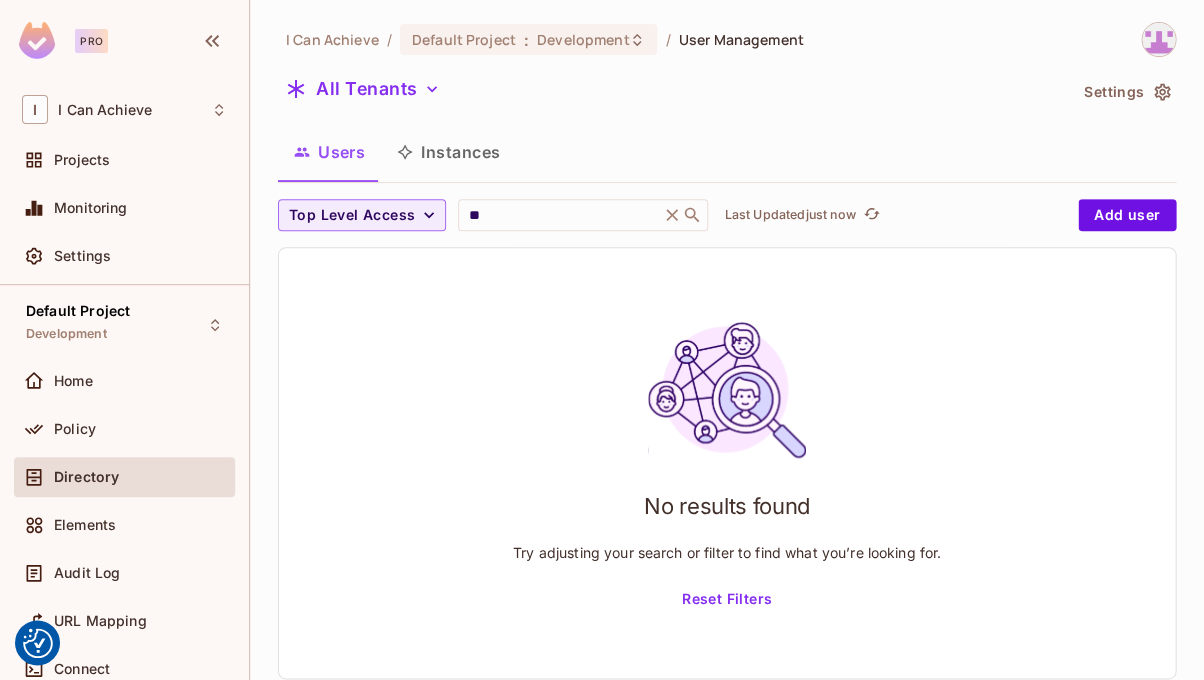 scroll, scrollTop: 0, scrollLeft: 0, axis: both 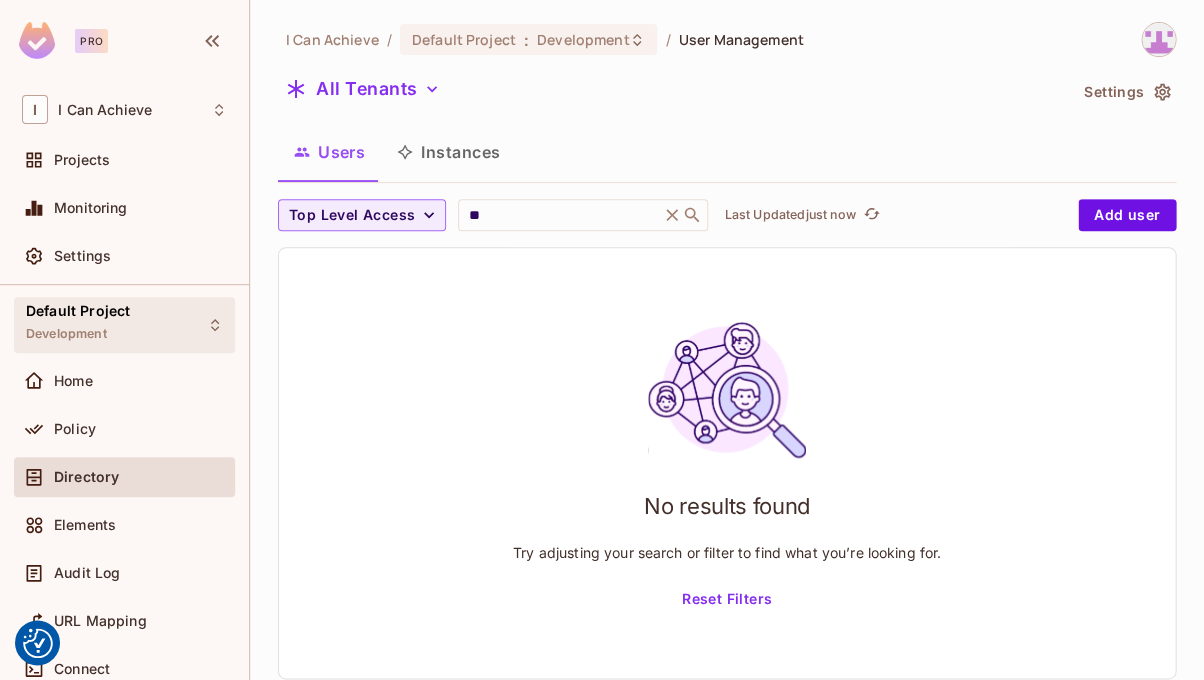 click on "Default Project Development" at bounding box center (78, 324) 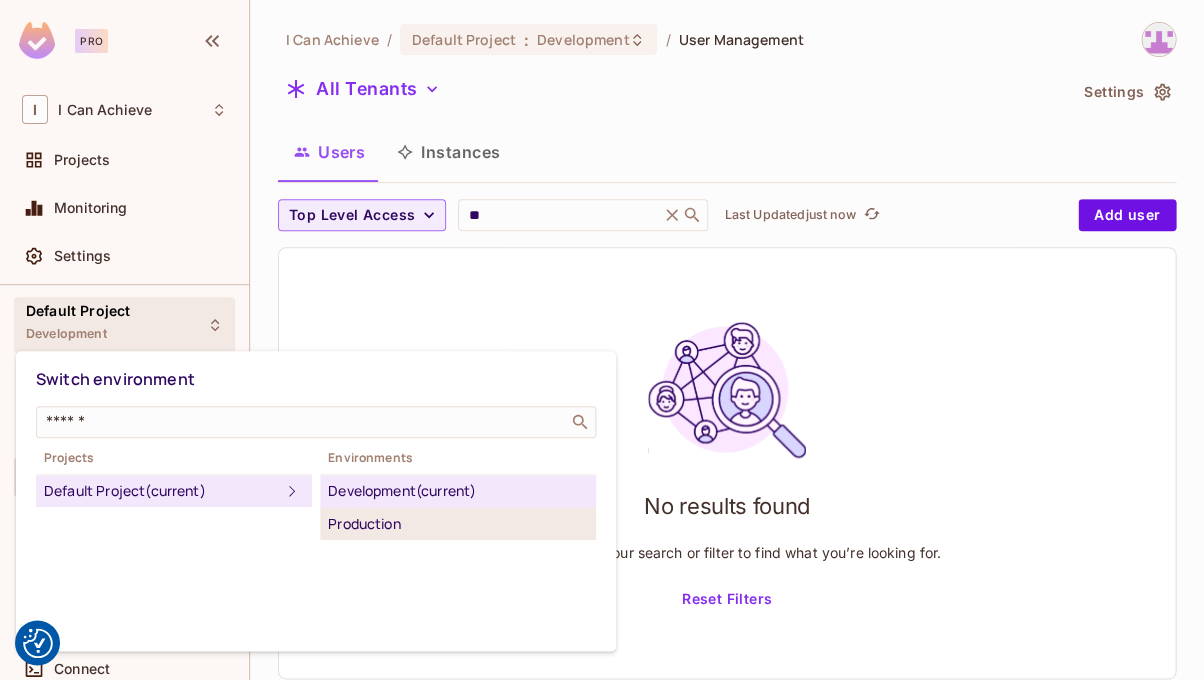 click on "Production" at bounding box center (458, 524) 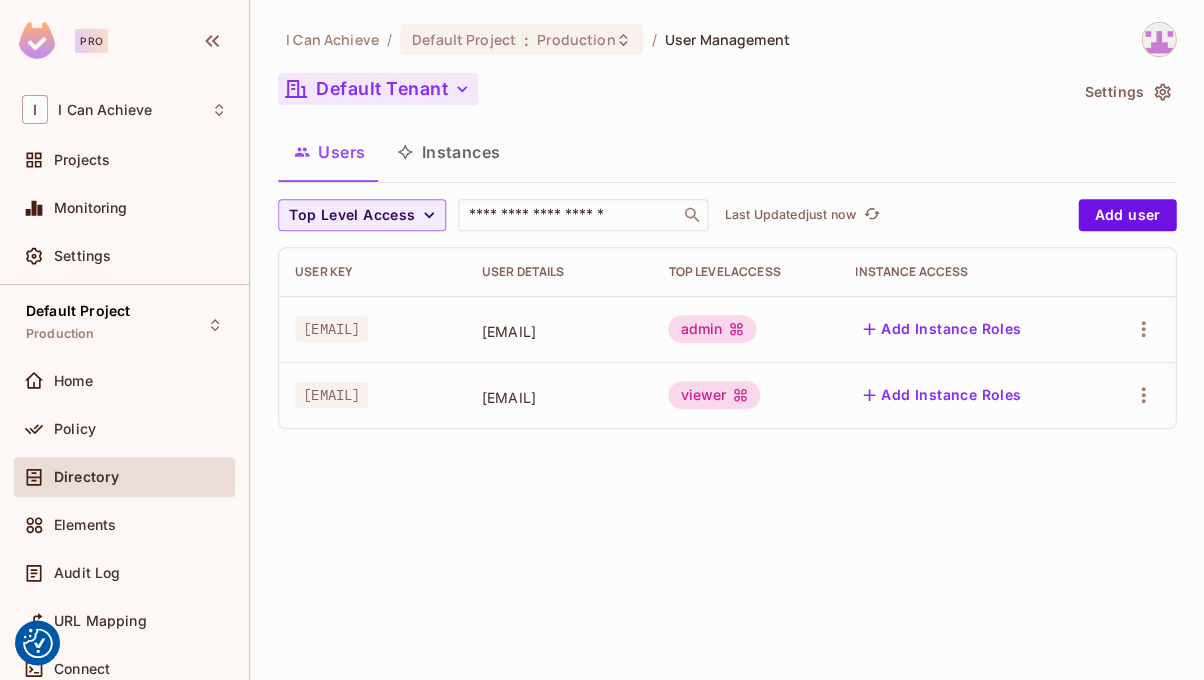 click on "Default Tenant" at bounding box center [378, 89] 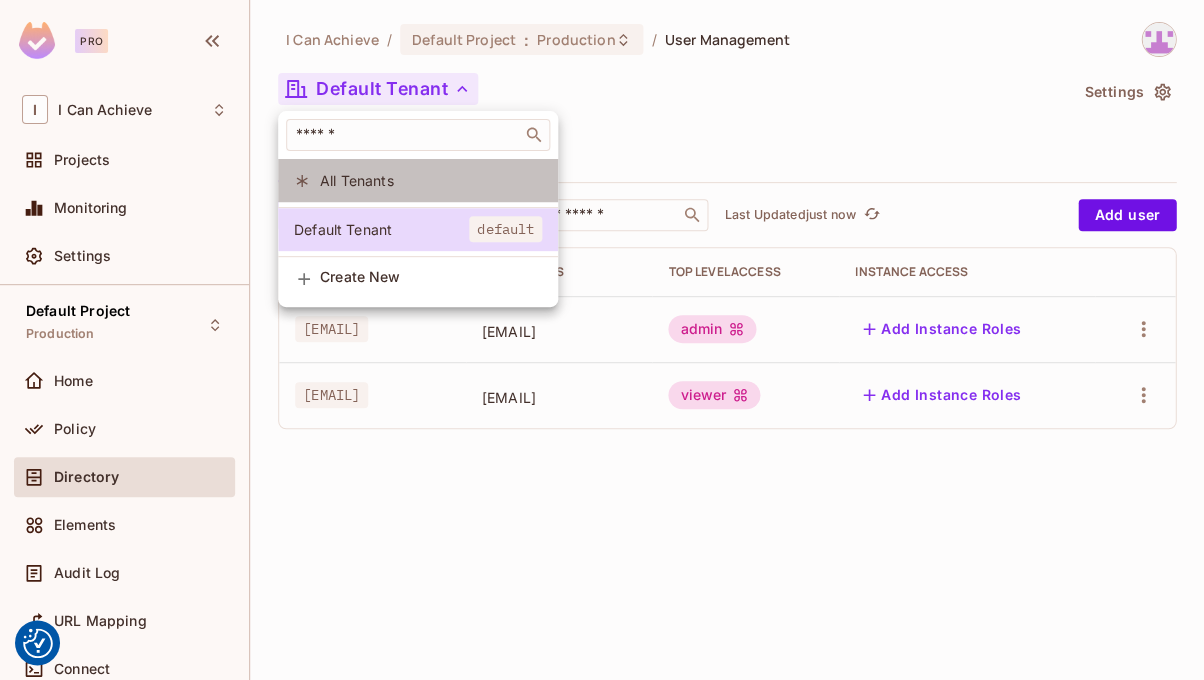 click on "All Tenants" at bounding box center (431, 180) 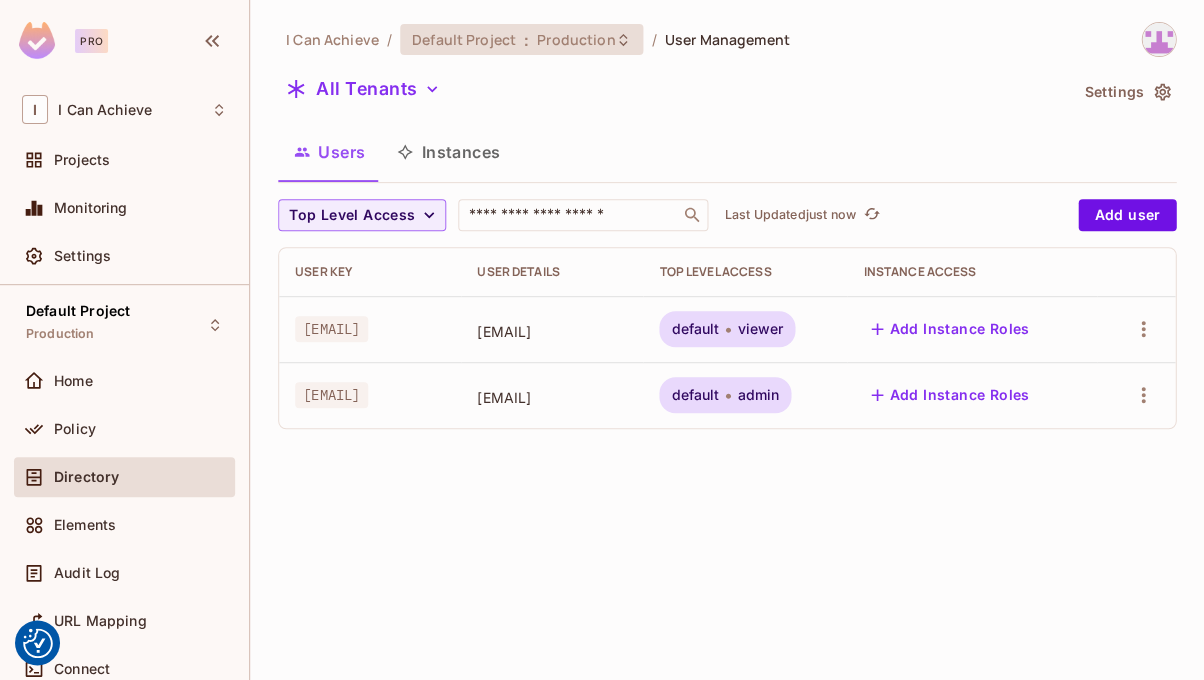 click on "Default Project" at bounding box center (464, 39) 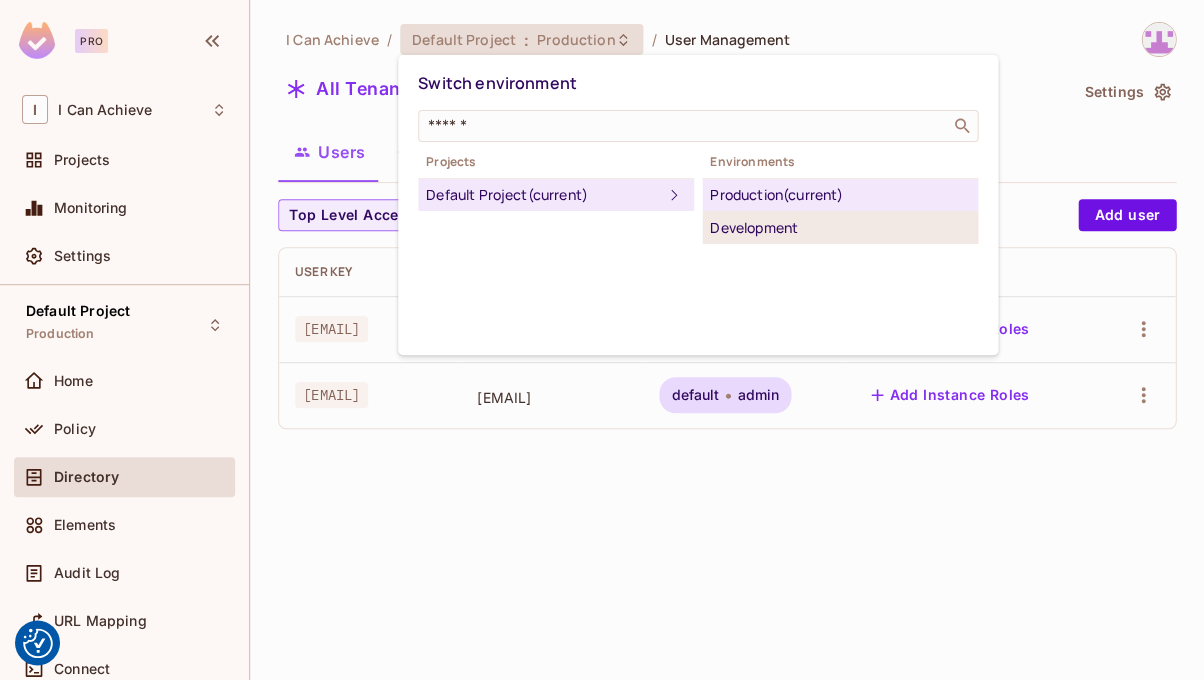 click on "Development" at bounding box center [840, 228] 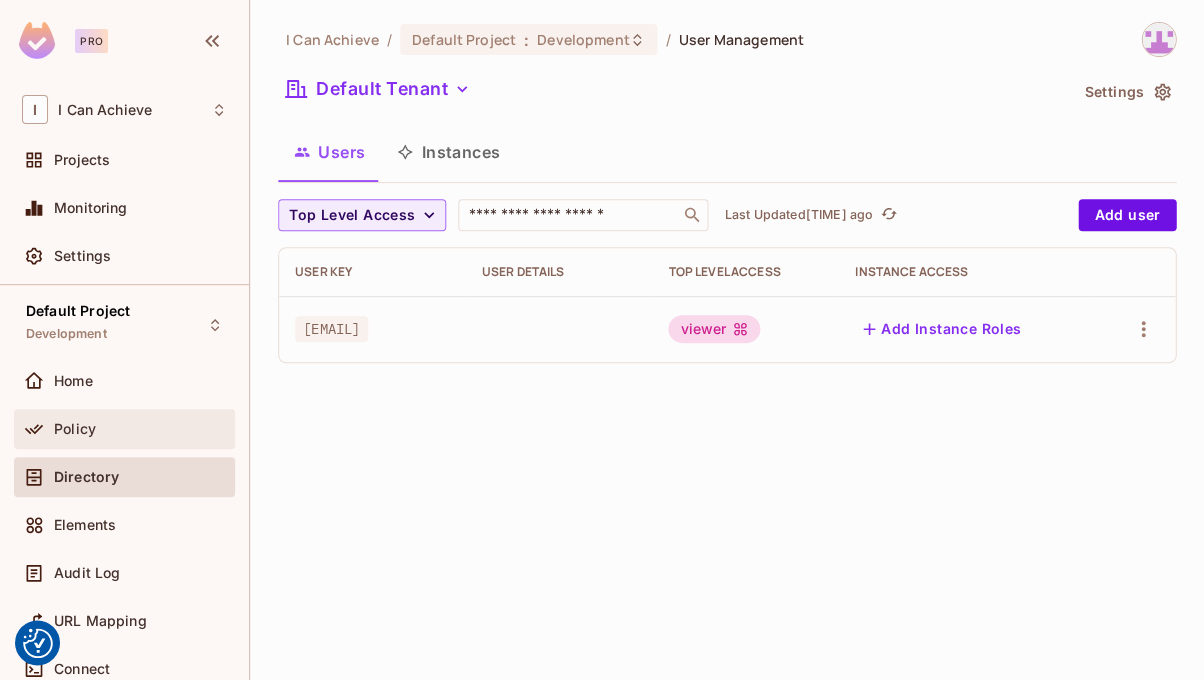 click on "Policy" at bounding box center (75, 429) 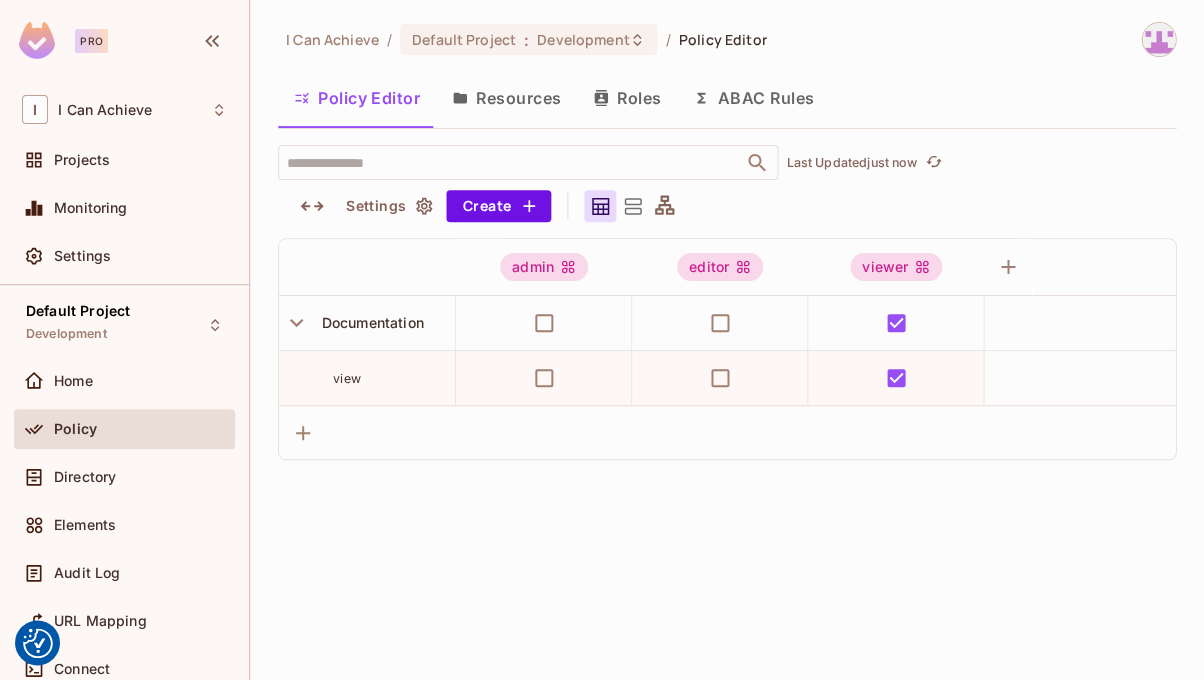 click on "Roles" at bounding box center (627, 98) 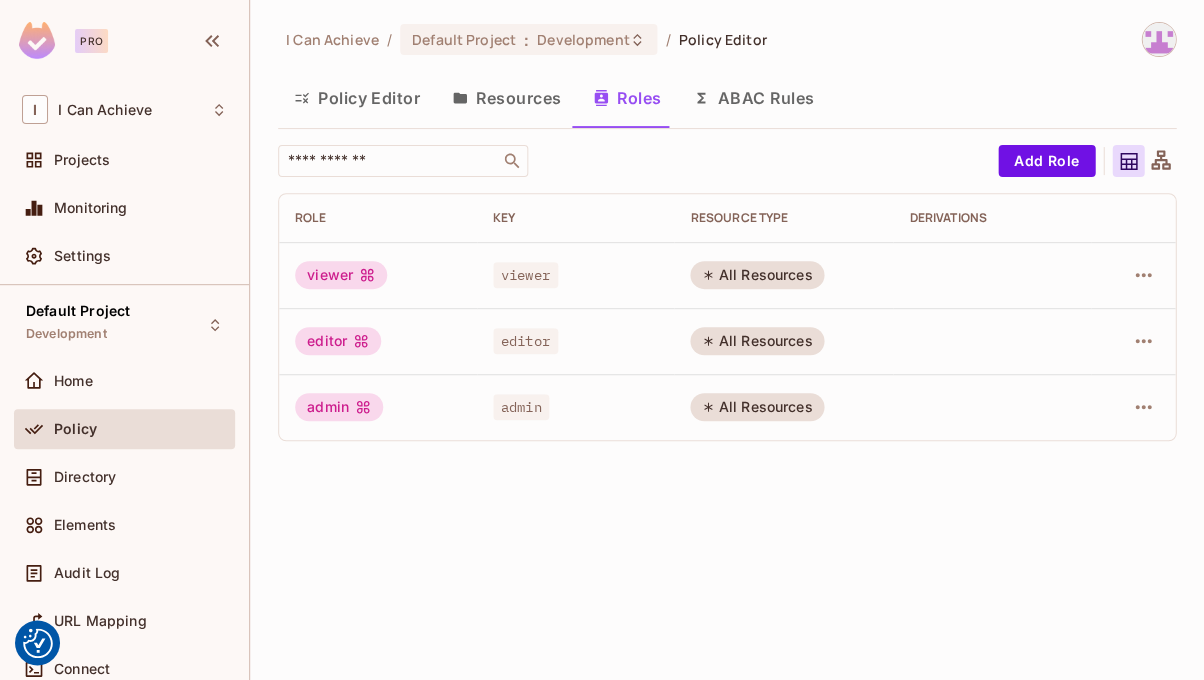 scroll, scrollTop: 0, scrollLeft: 0, axis: both 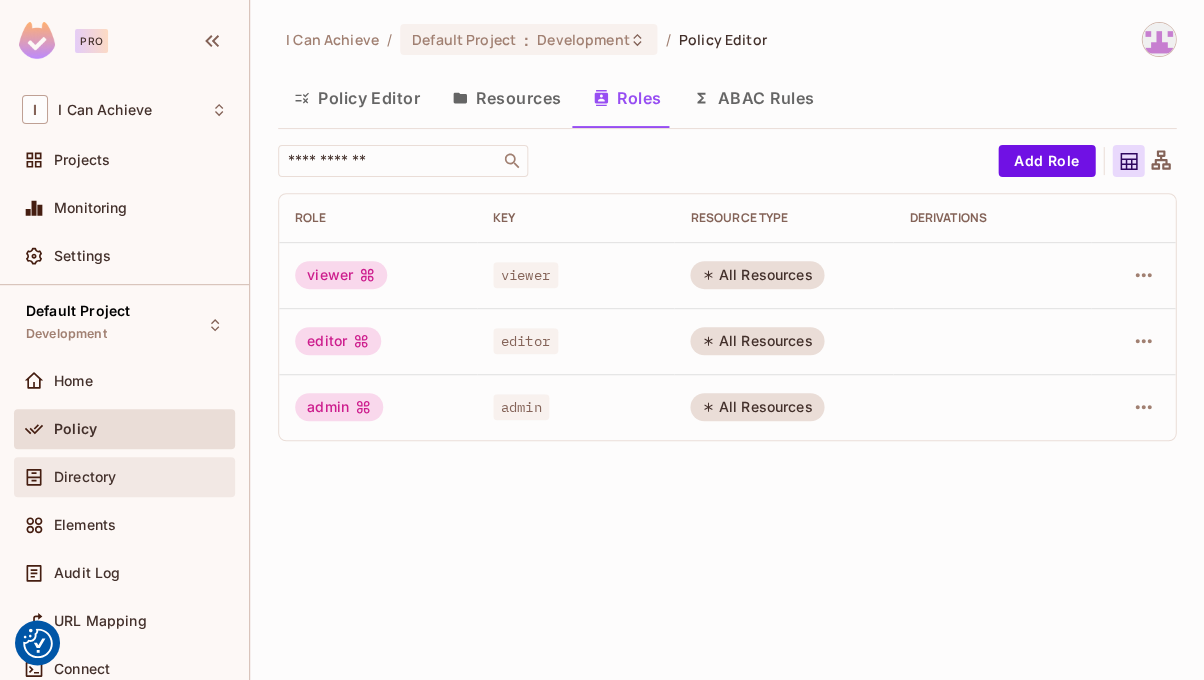 click on "Directory" at bounding box center (85, 477) 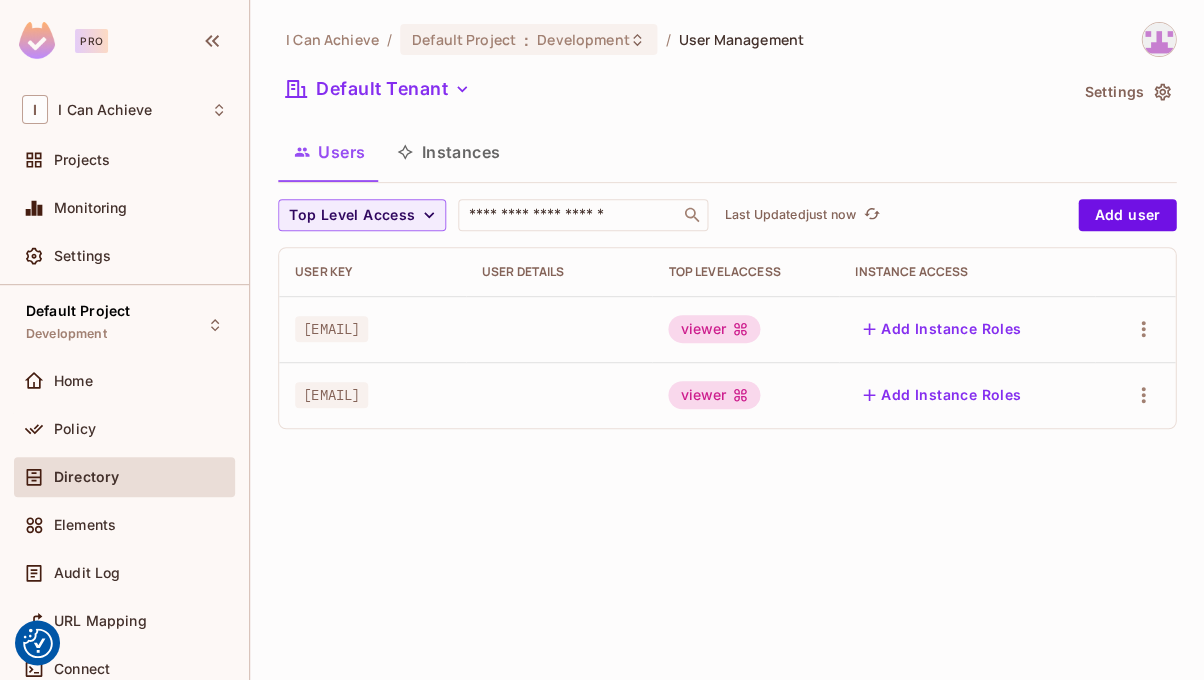 click on "Add Instance Roles" at bounding box center (942, 395) 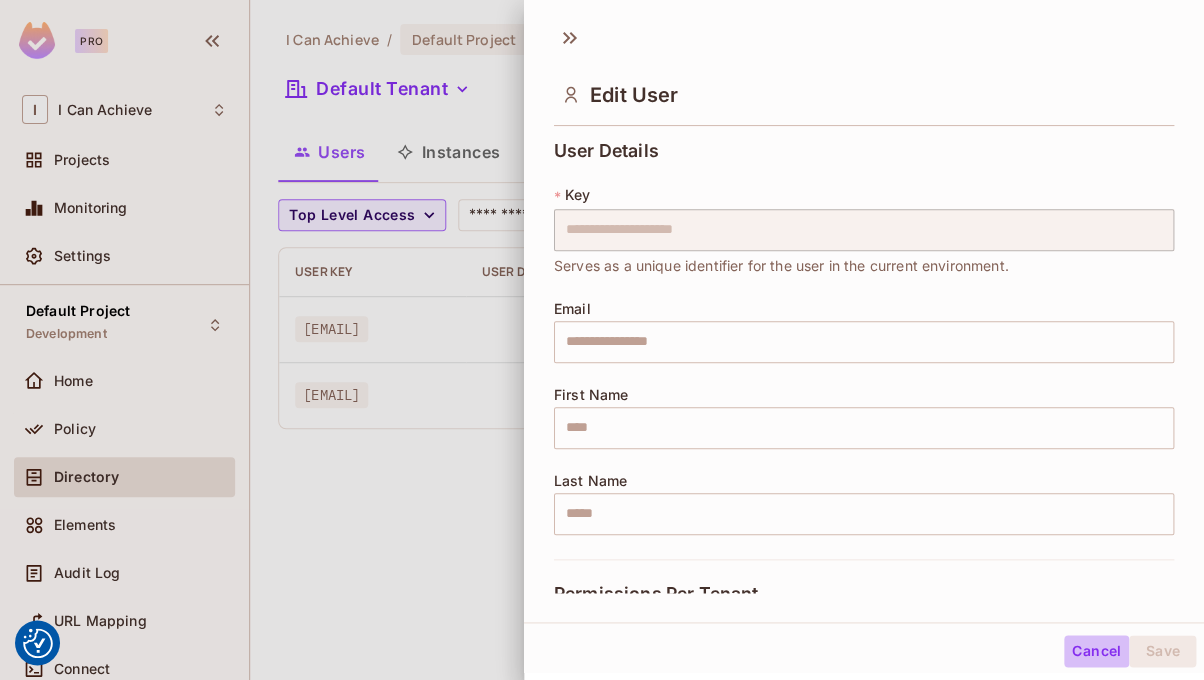 click on "Cancel" at bounding box center [1096, 651] 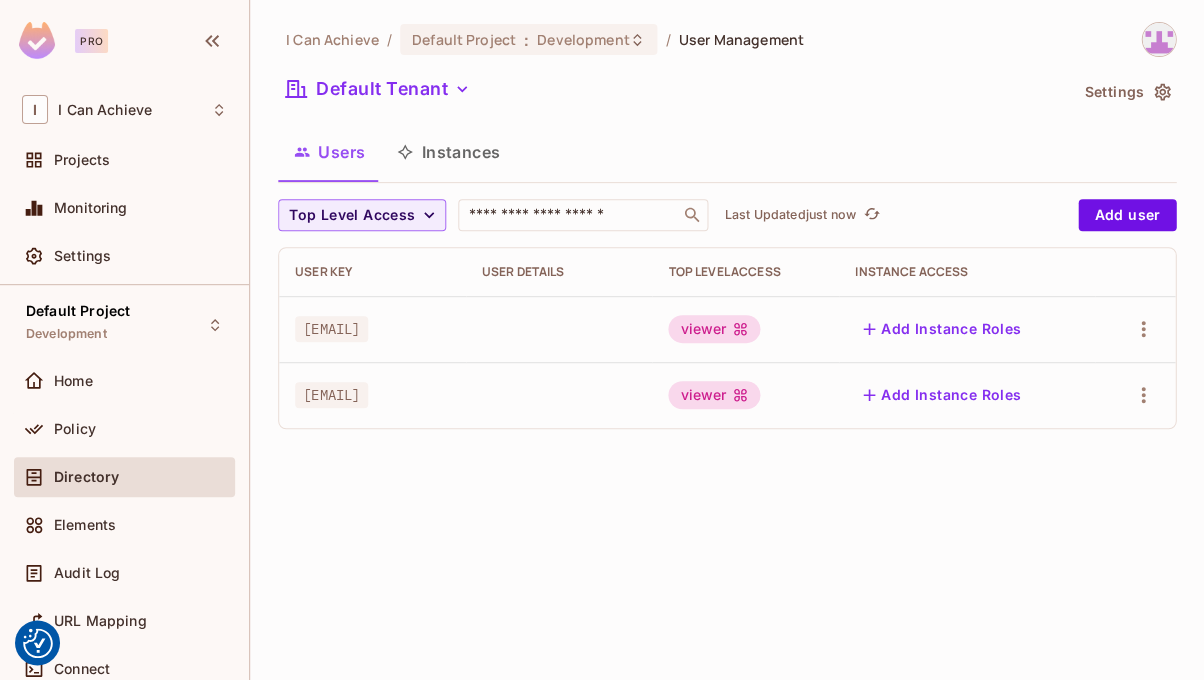 click on "Instances" at bounding box center (448, 152) 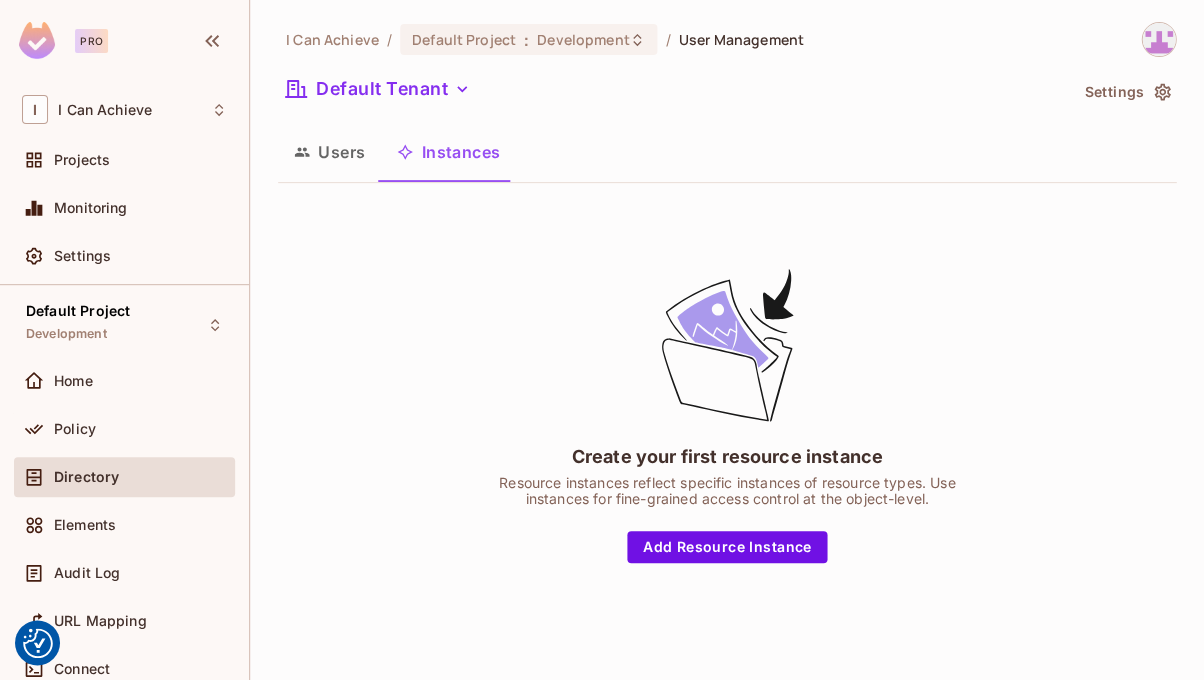 click on "Users" at bounding box center (329, 152) 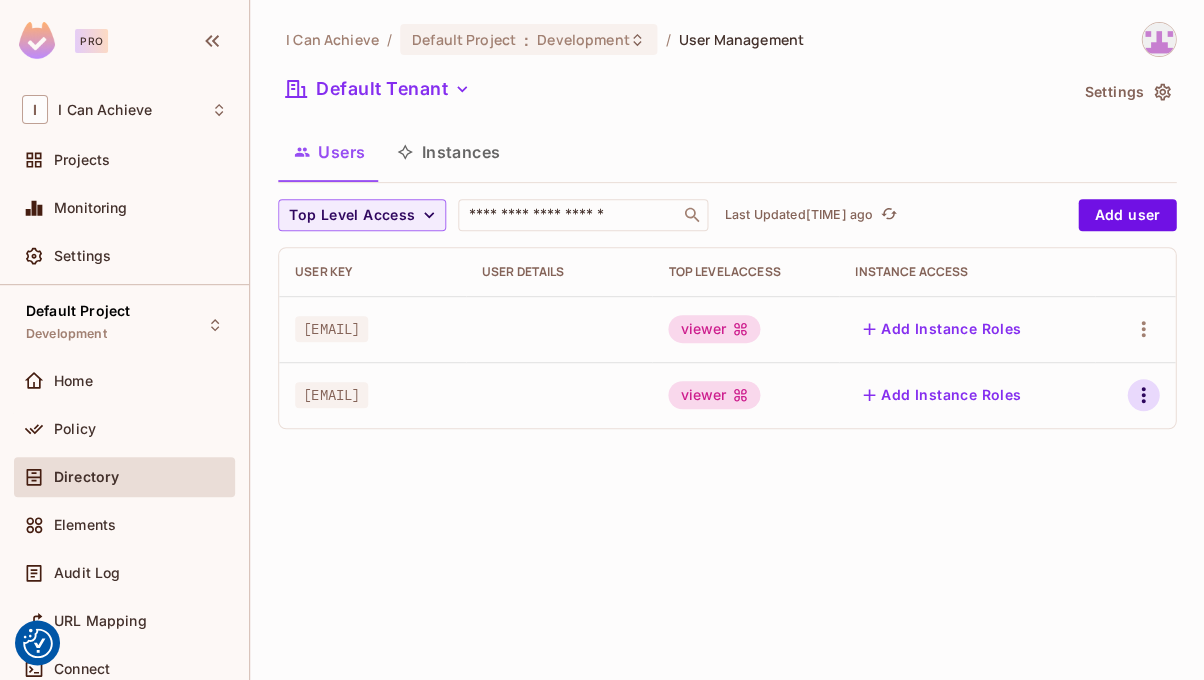 click 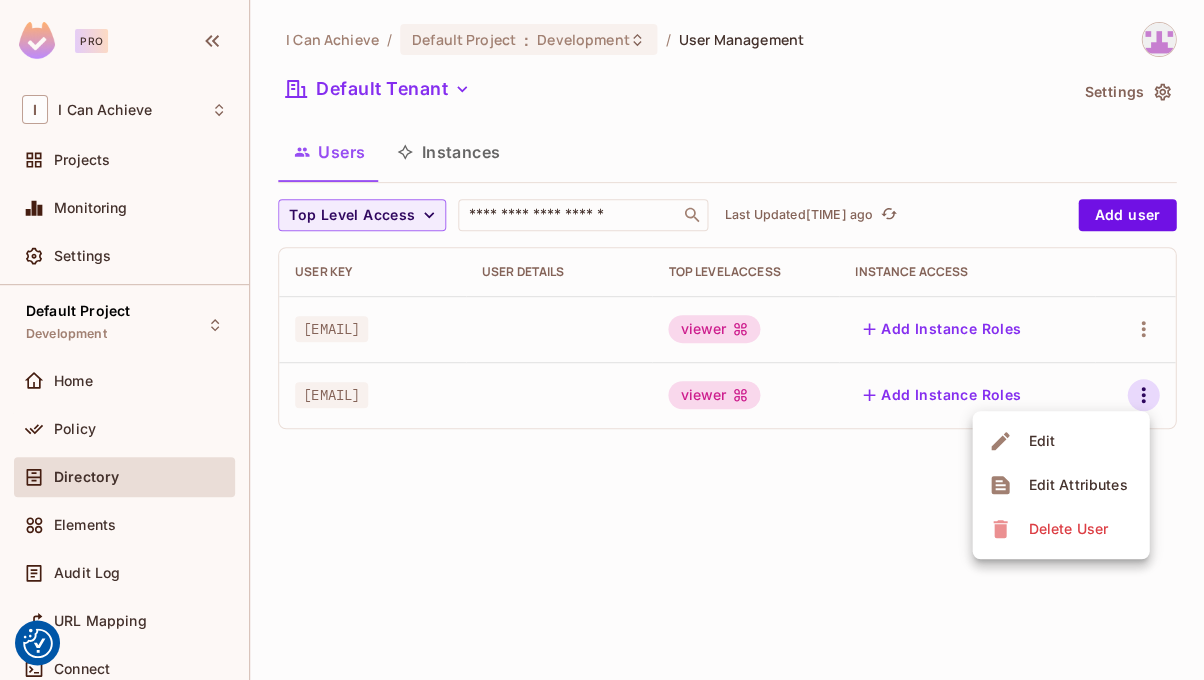 click on "Edit" at bounding box center [1060, 441] 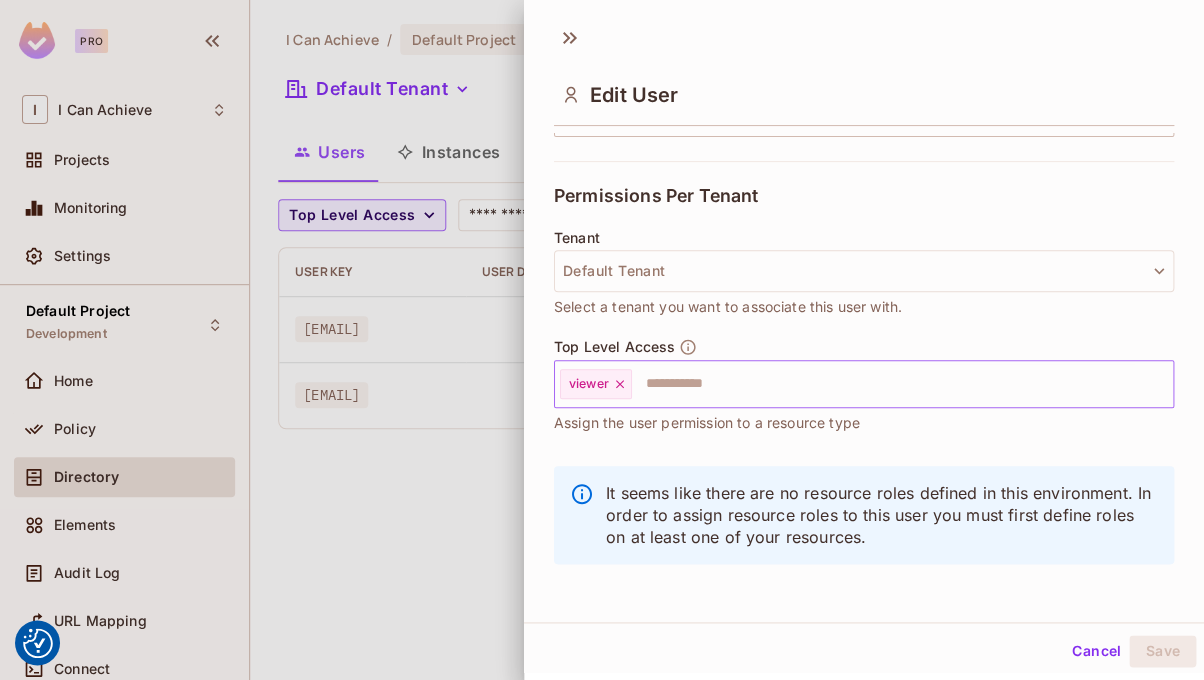 scroll, scrollTop: 397, scrollLeft: 0, axis: vertical 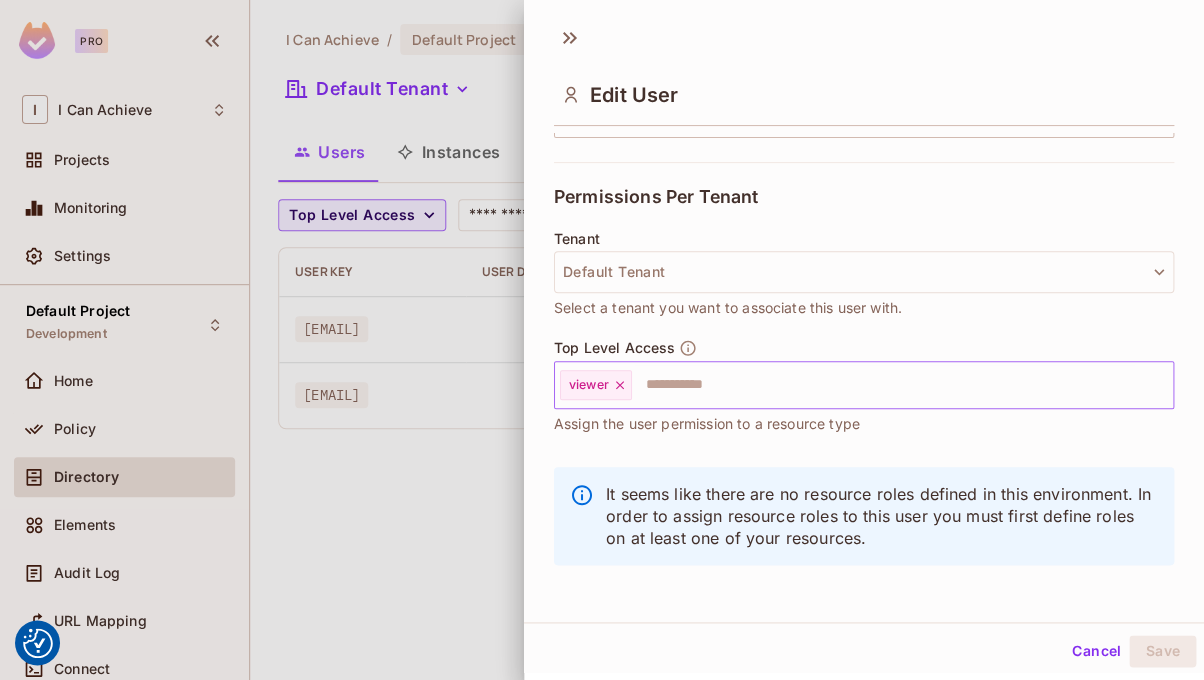 click 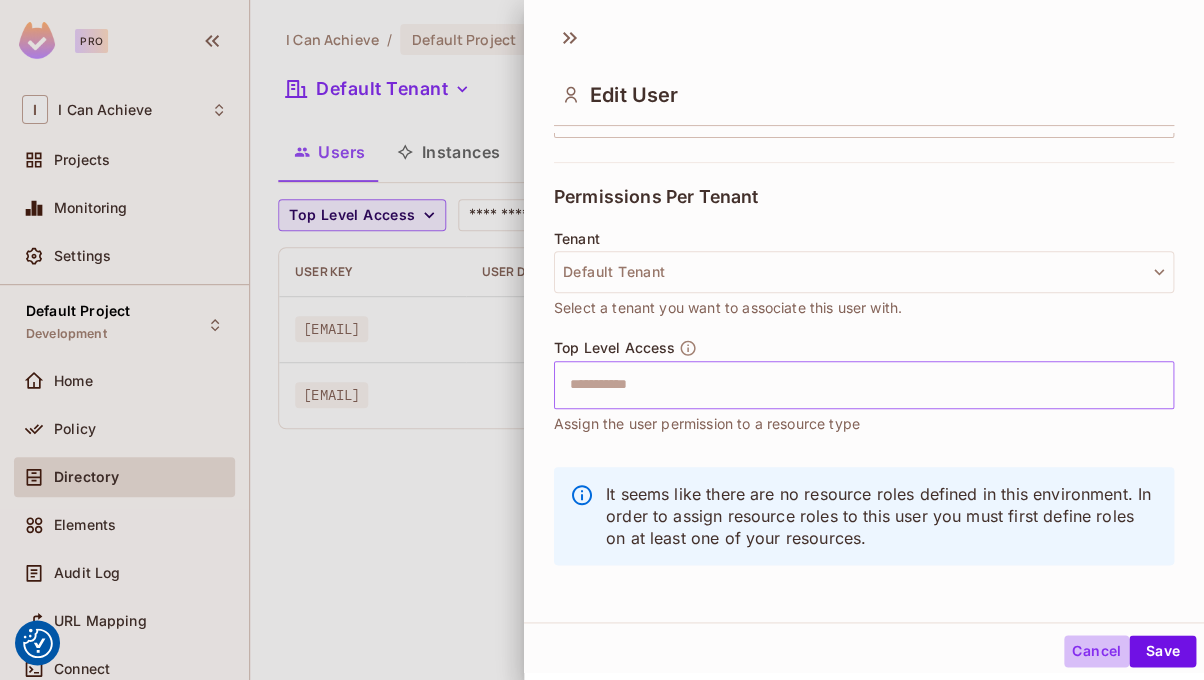 click on "Cancel" at bounding box center [1096, 651] 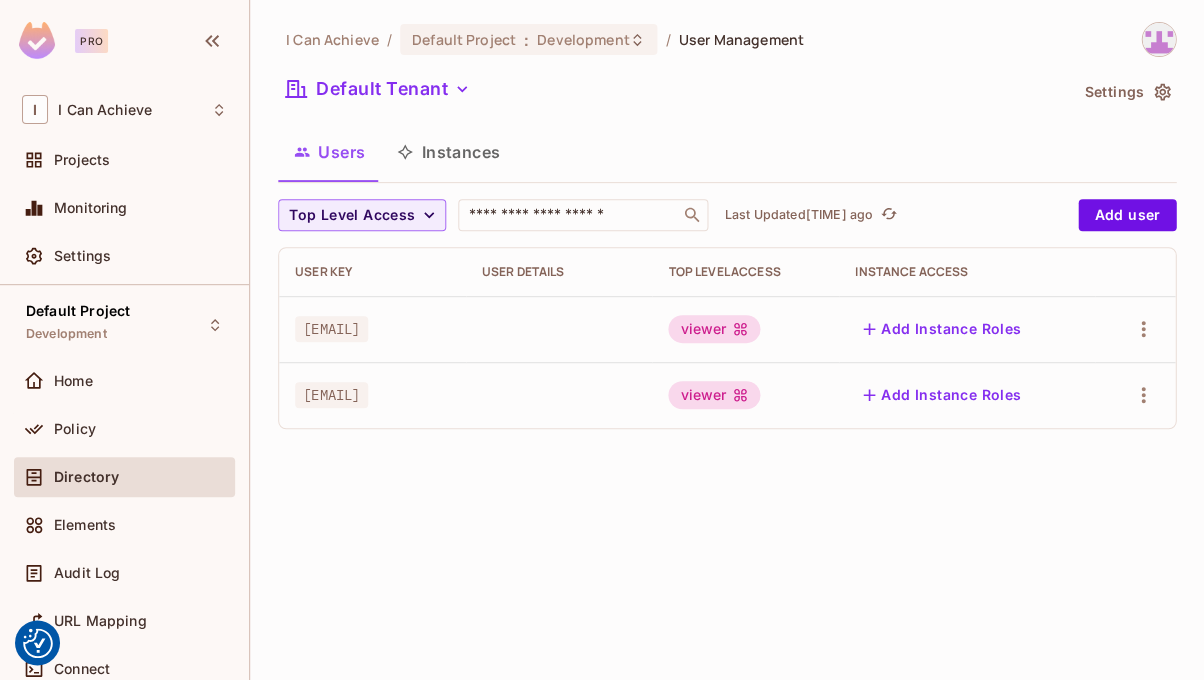 click on "Instances" at bounding box center [448, 152] 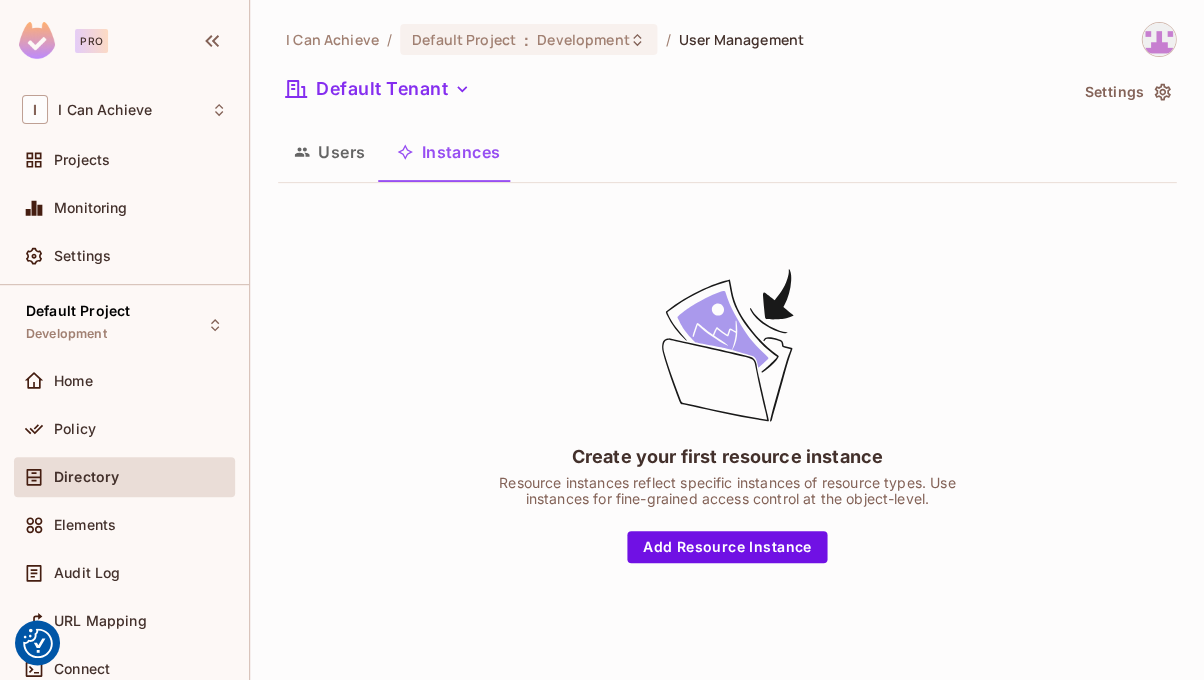 click on "Users" at bounding box center [329, 152] 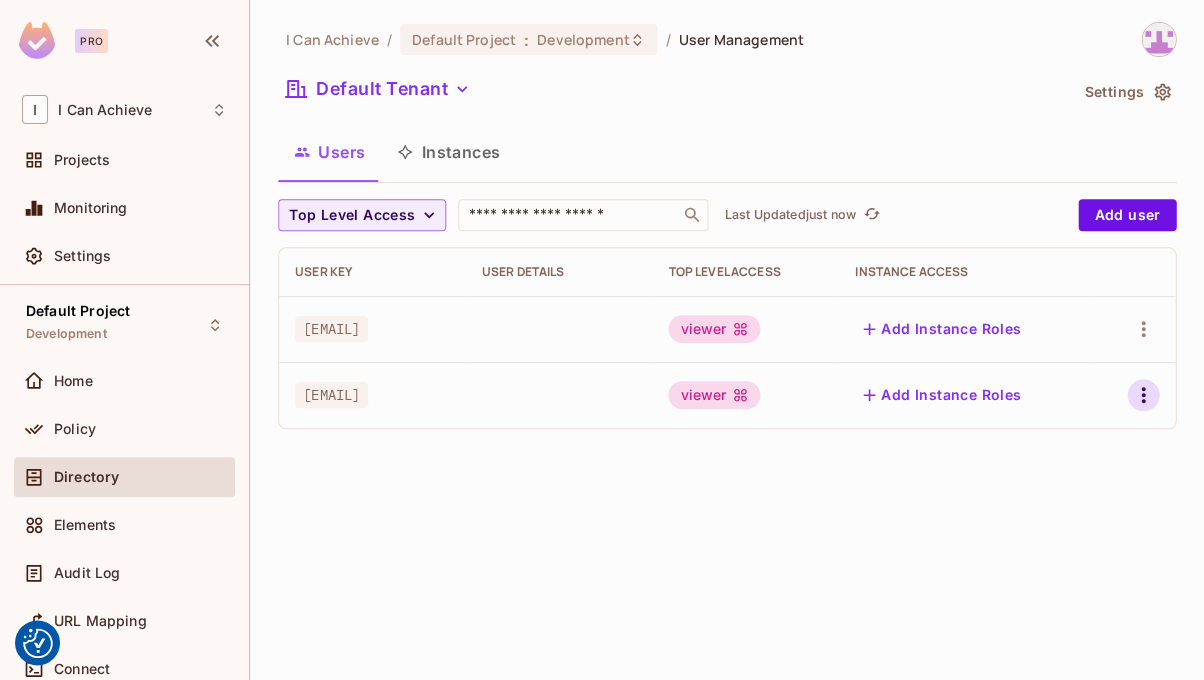 click 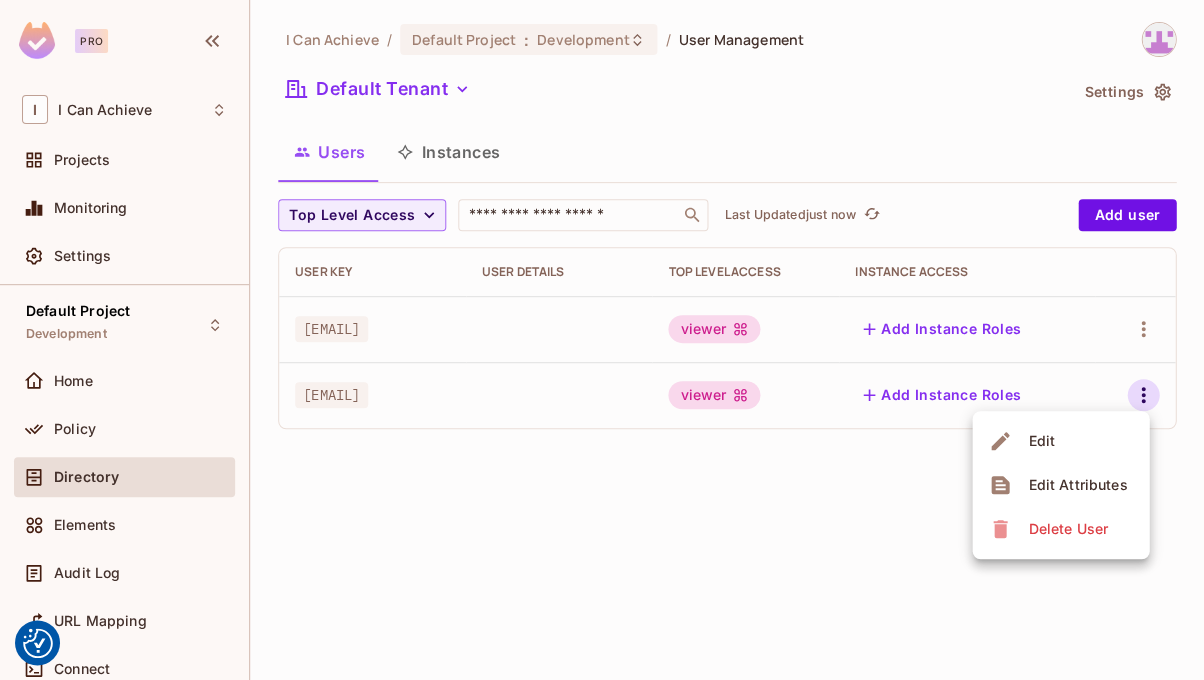 click on "Edit Attributes" at bounding box center (1077, 485) 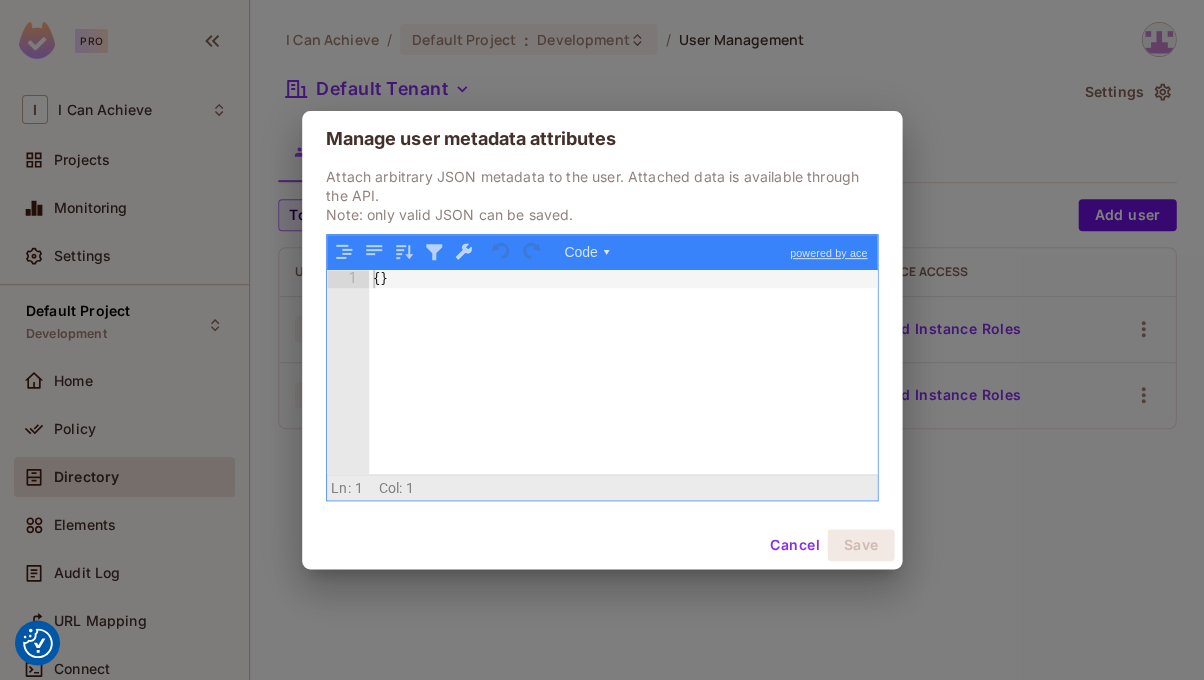 click on "Cancel" at bounding box center [794, 545] 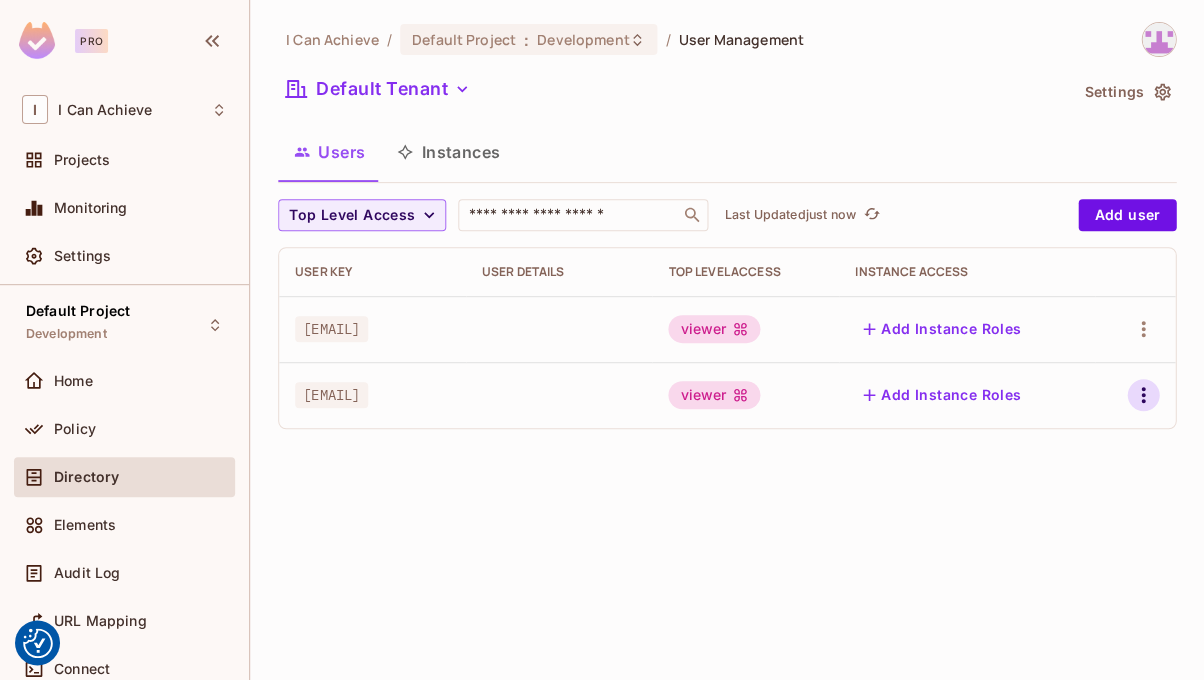 click 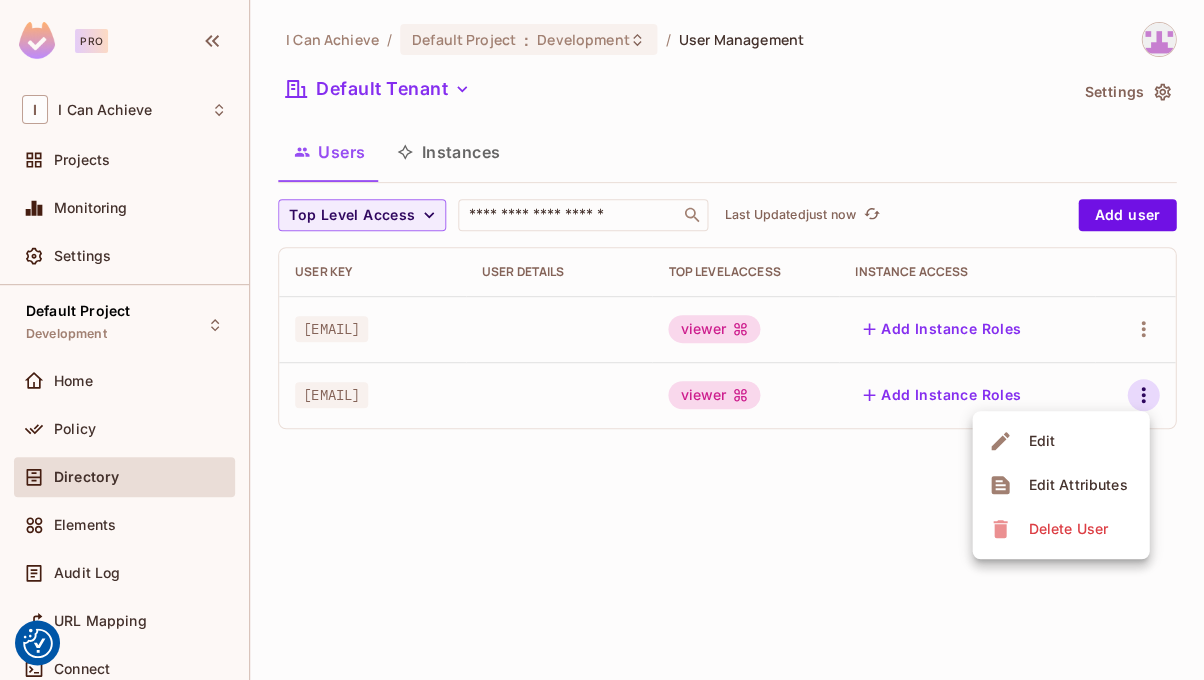 click on "Edit" at bounding box center [1041, 441] 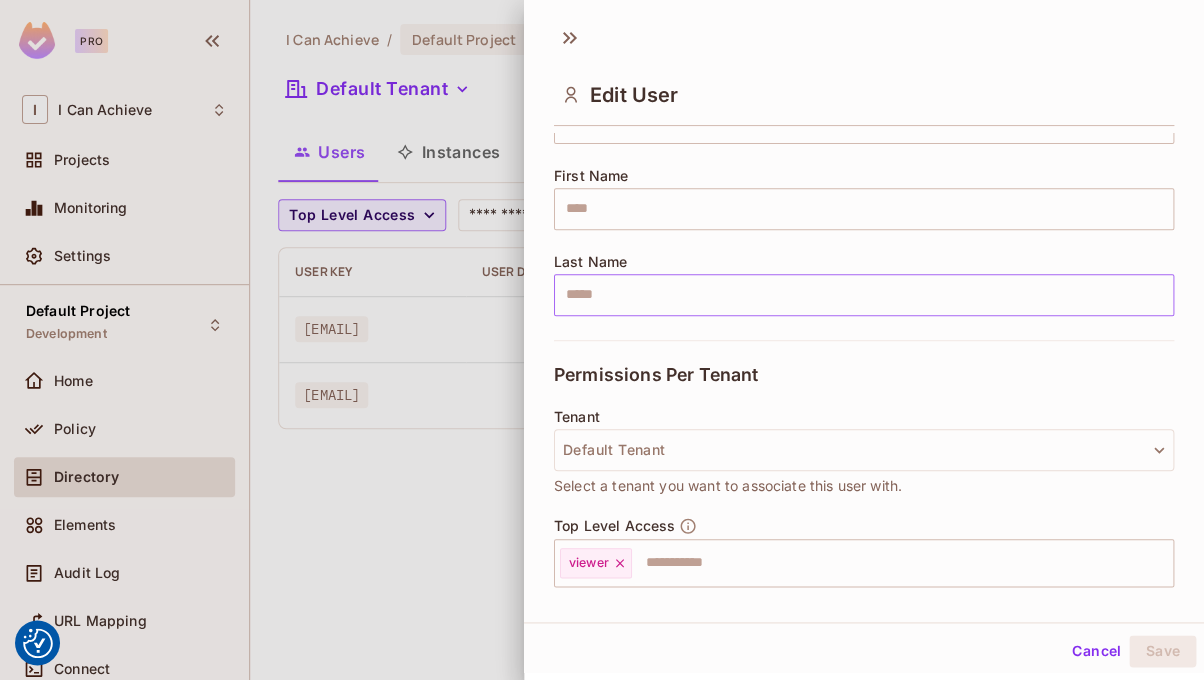 scroll, scrollTop: 309, scrollLeft: 0, axis: vertical 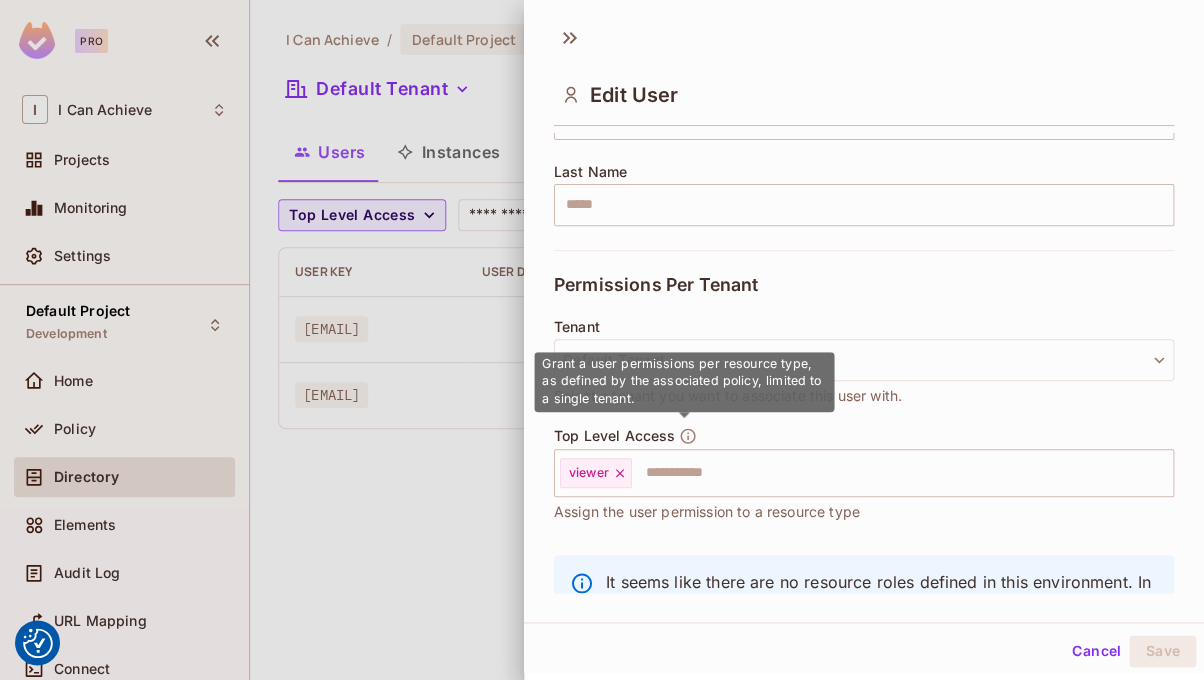 click 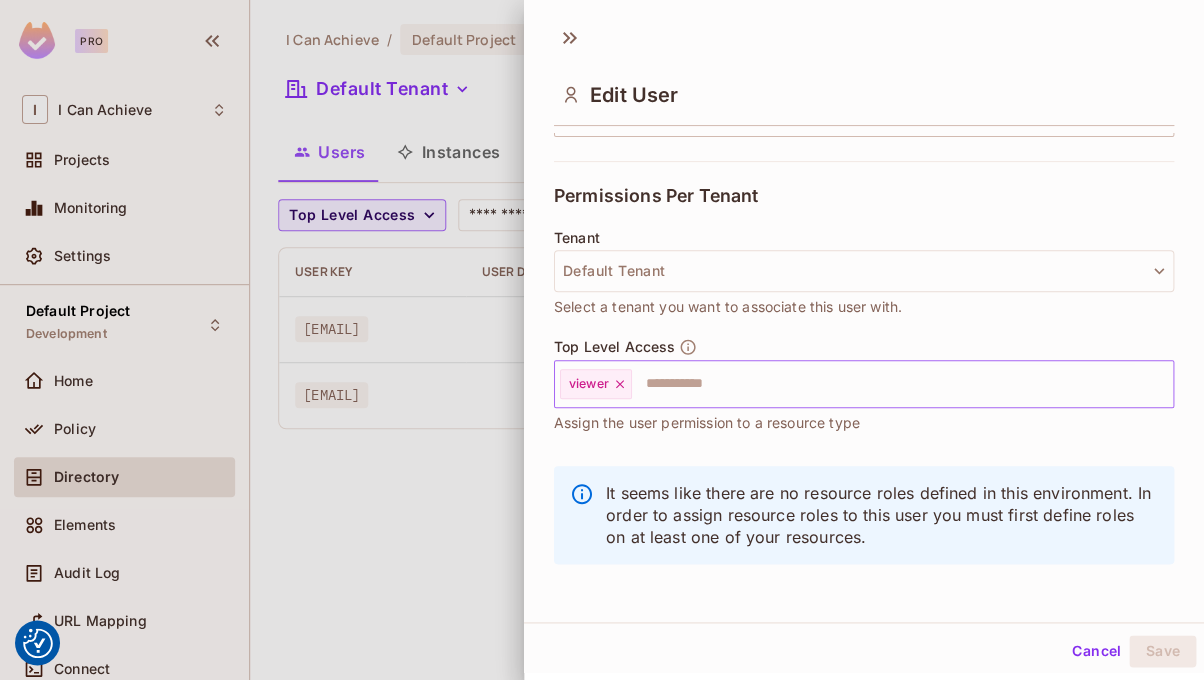 scroll, scrollTop: 397, scrollLeft: 0, axis: vertical 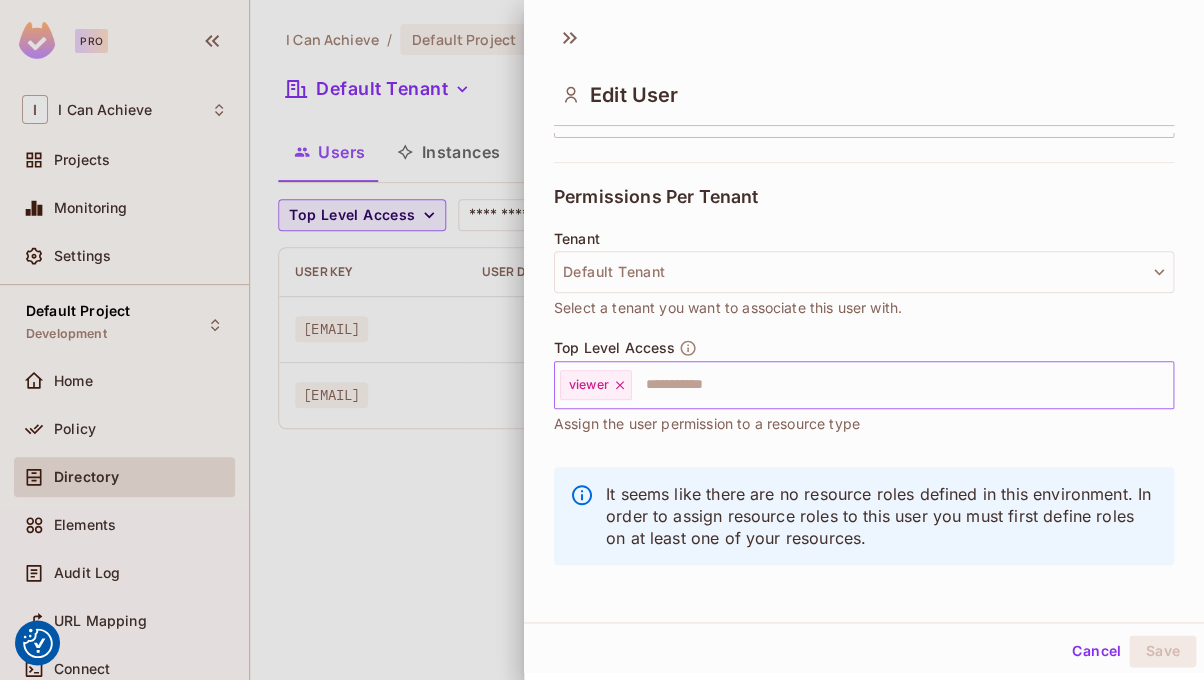 click 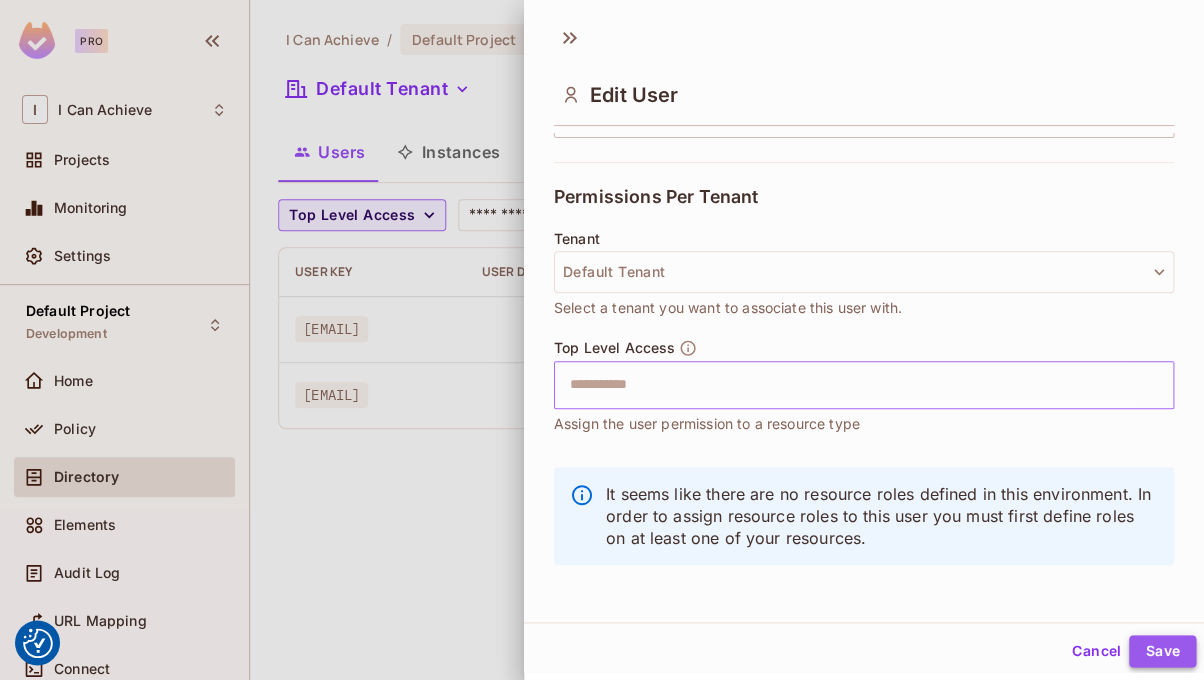 click on "Save" at bounding box center [1162, 651] 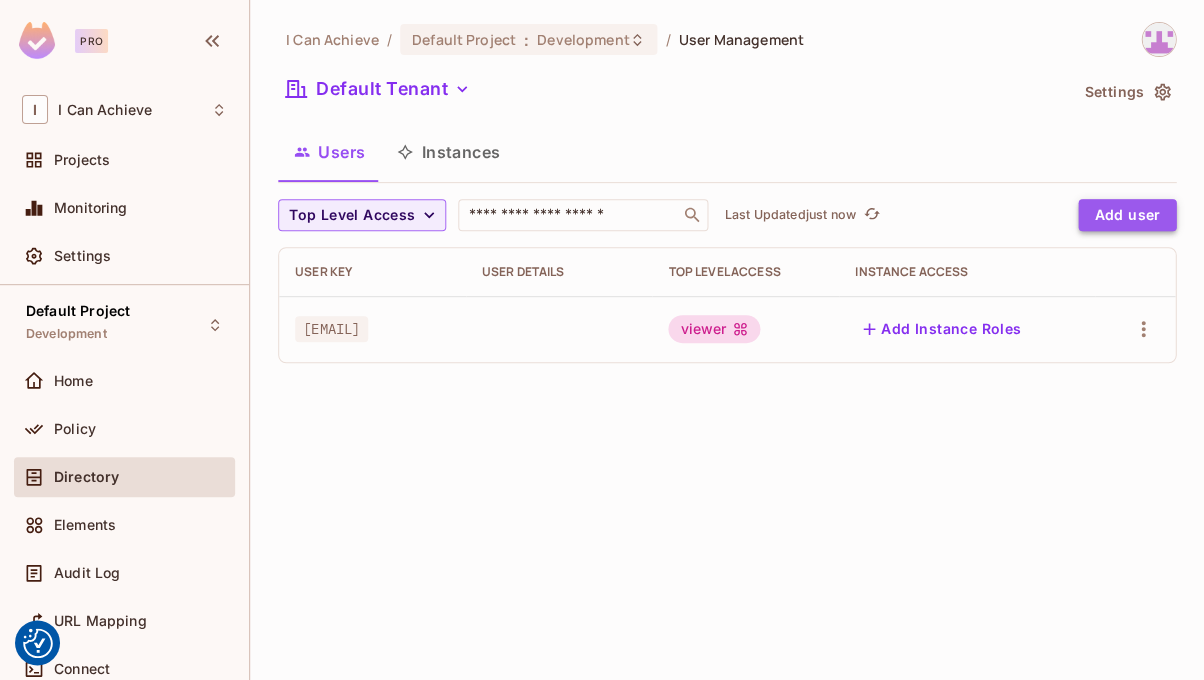 click on "Add user" at bounding box center (1127, 215) 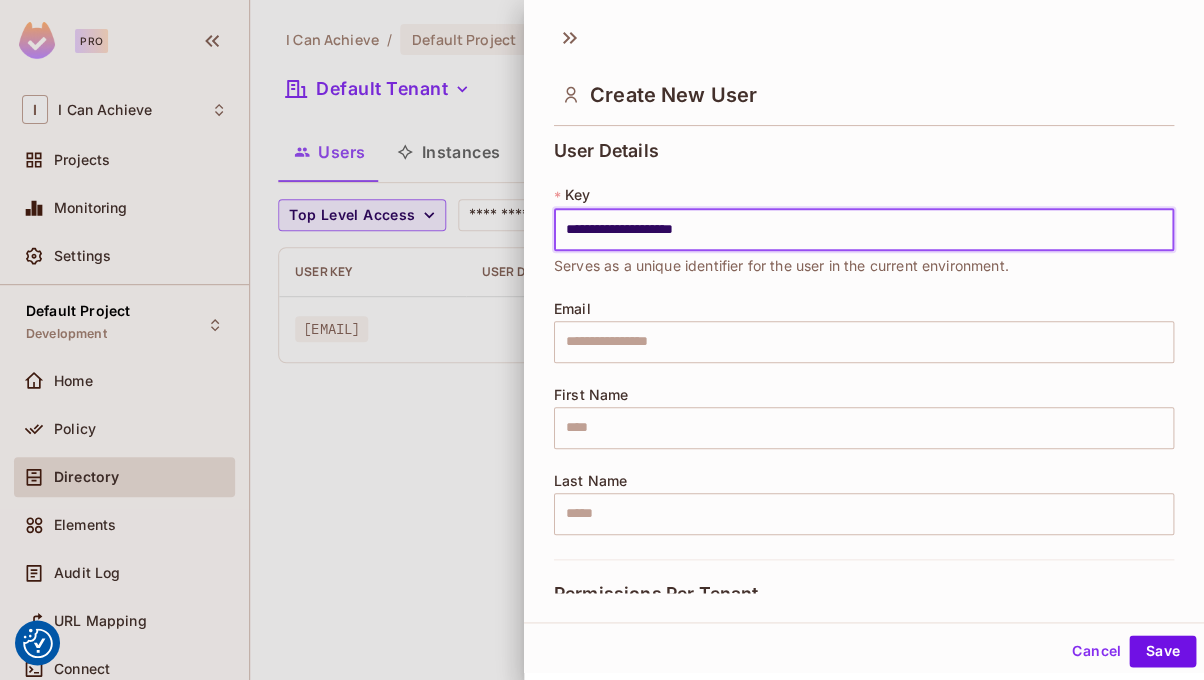 type on "**********" 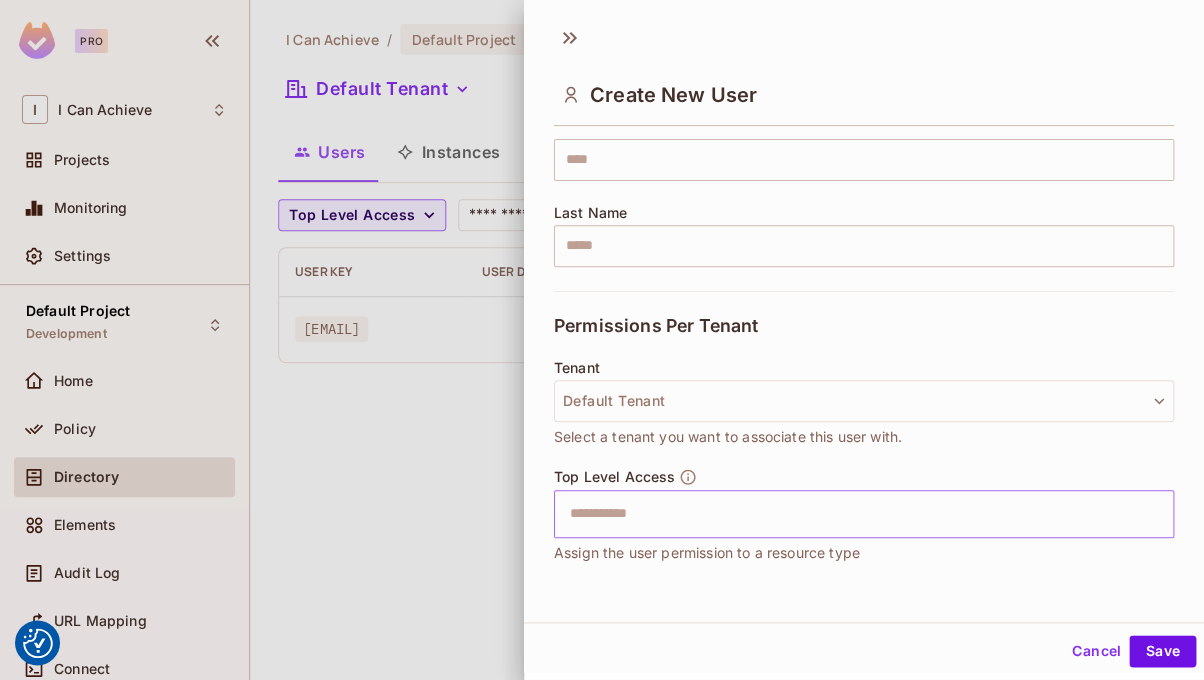 scroll, scrollTop: 289, scrollLeft: 0, axis: vertical 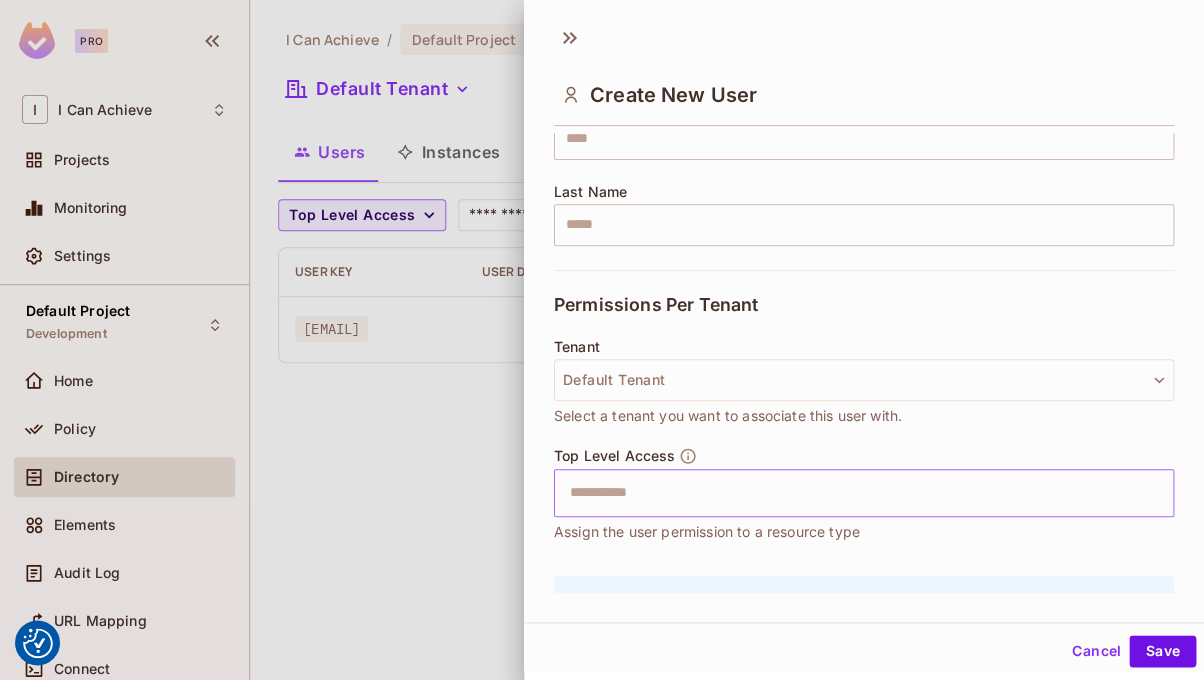click at bounding box center [846, 493] 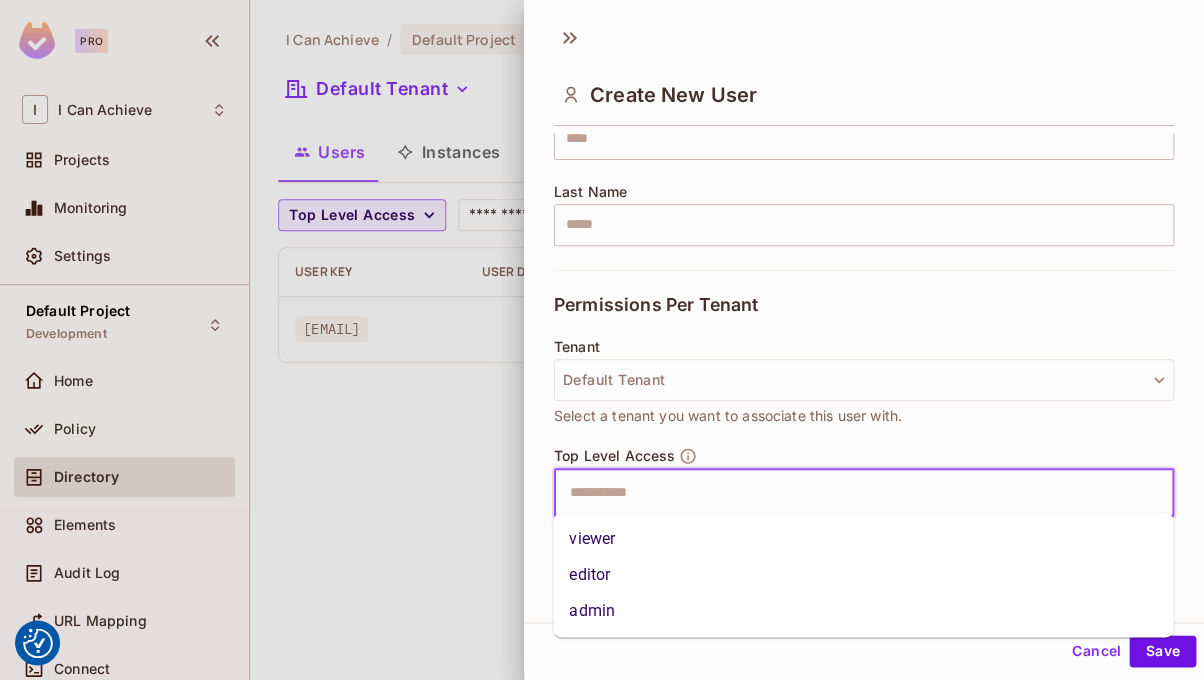 click on "viewer" at bounding box center (863, 539) 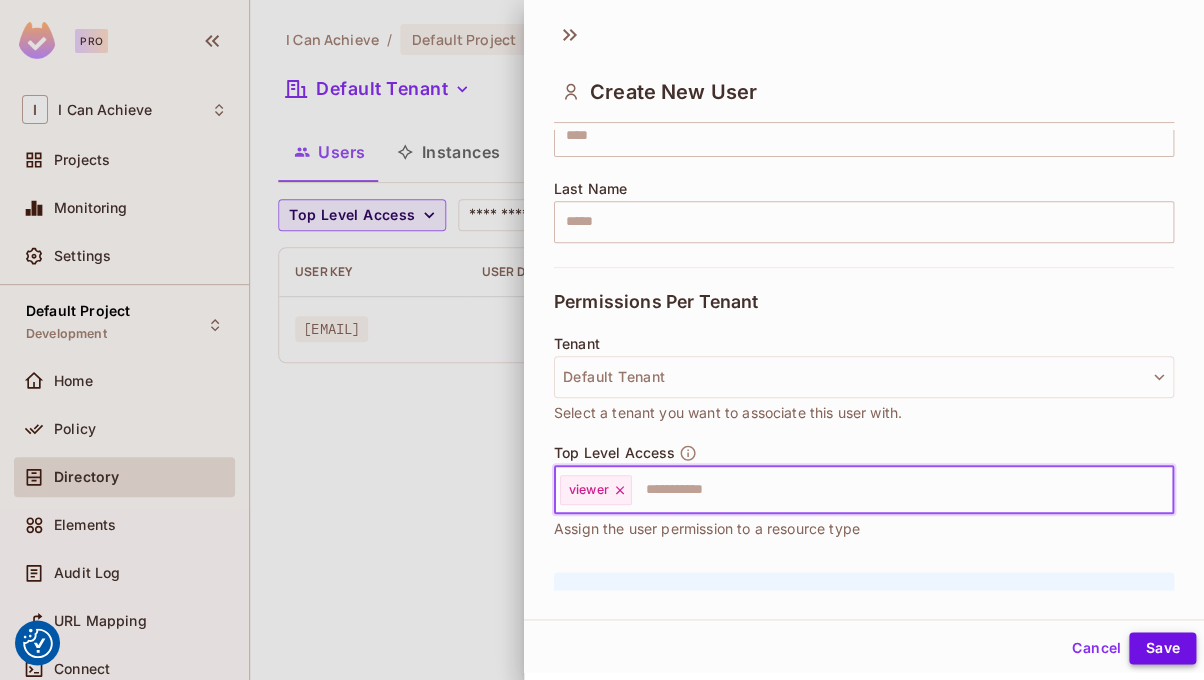 scroll, scrollTop: 4, scrollLeft: 0, axis: vertical 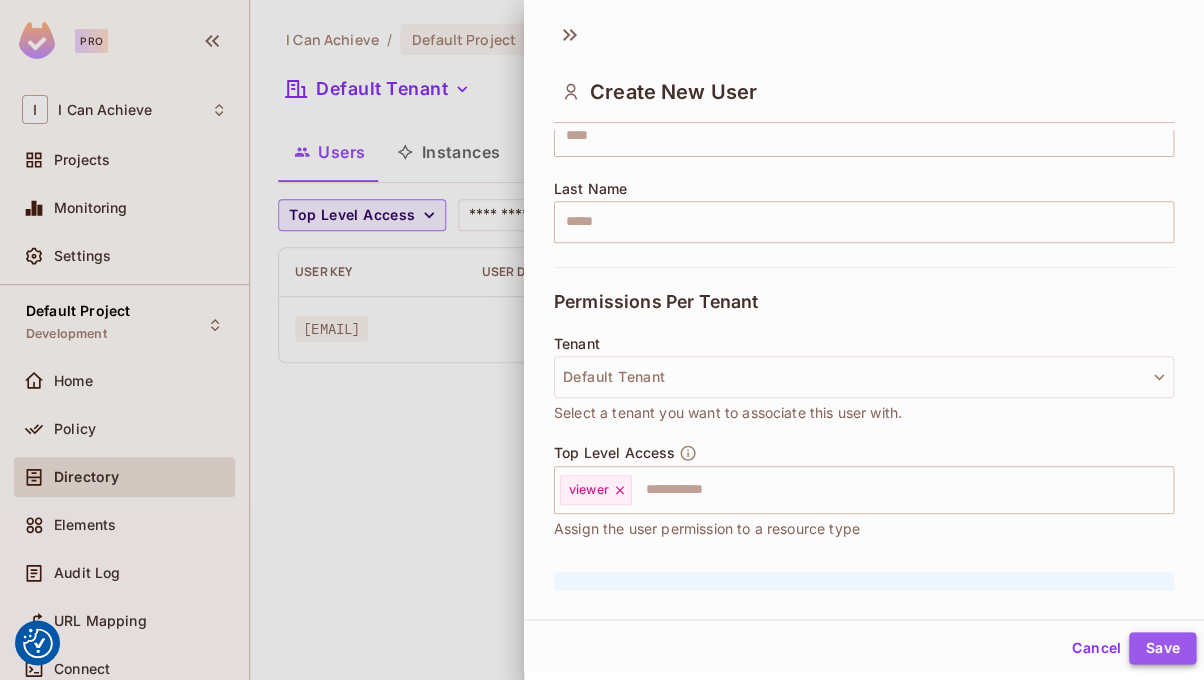 click on "Save" at bounding box center [1162, 648] 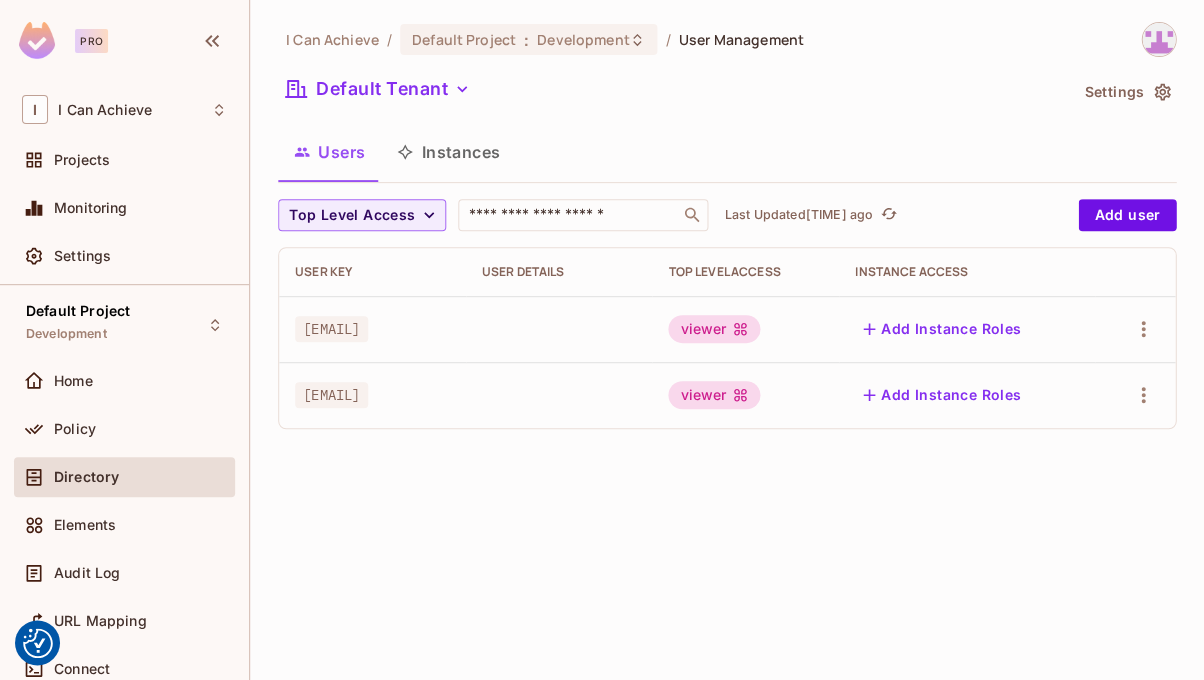 type 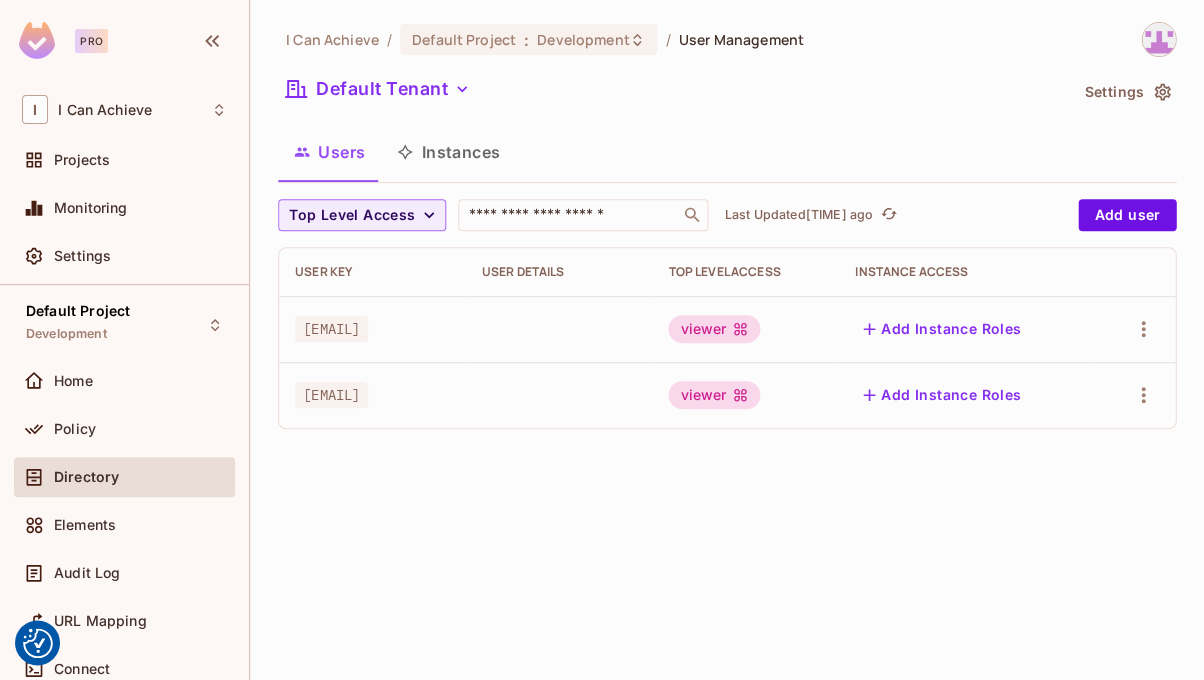 click on "Instances" at bounding box center [448, 152] 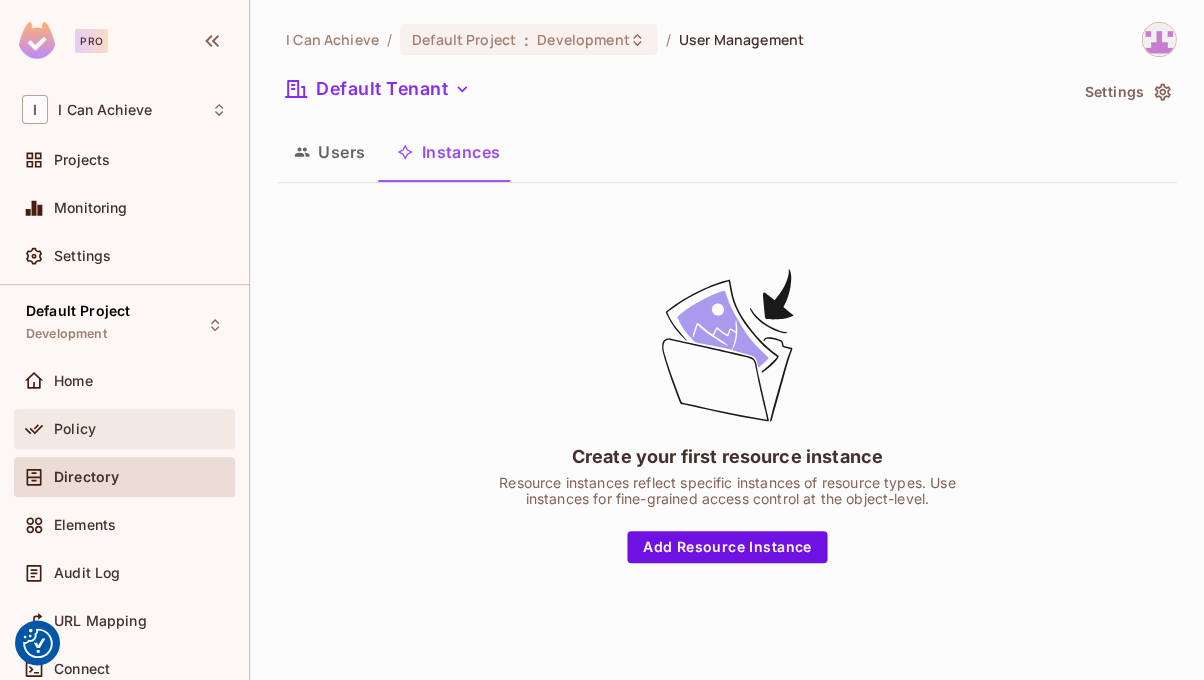 click on "Policy" at bounding box center [75, 429] 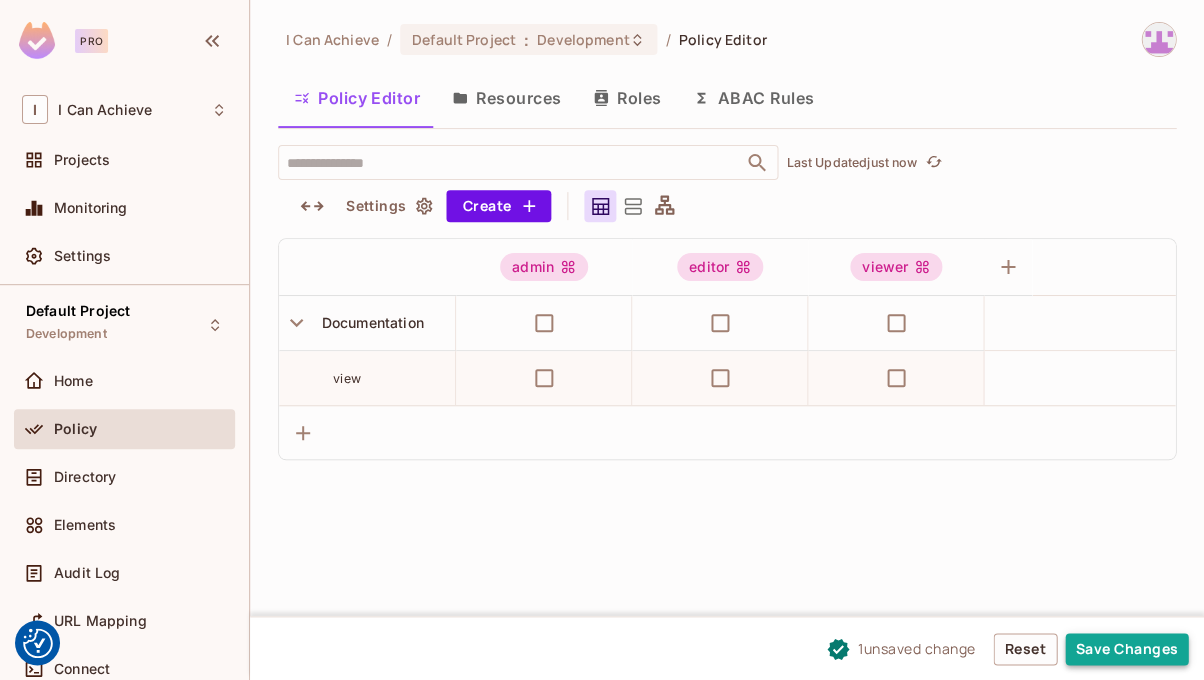 click on "Save Changes" at bounding box center [1126, 649] 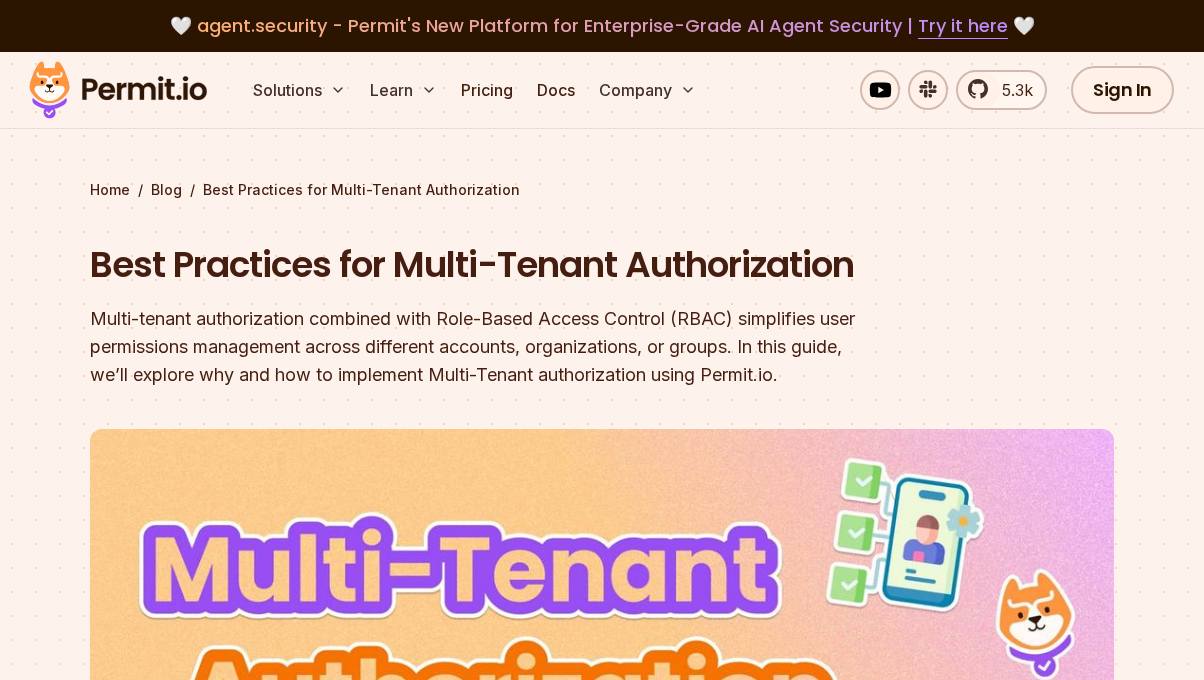 scroll, scrollTop: 120, scrollLeft: 0, axis: vertical 